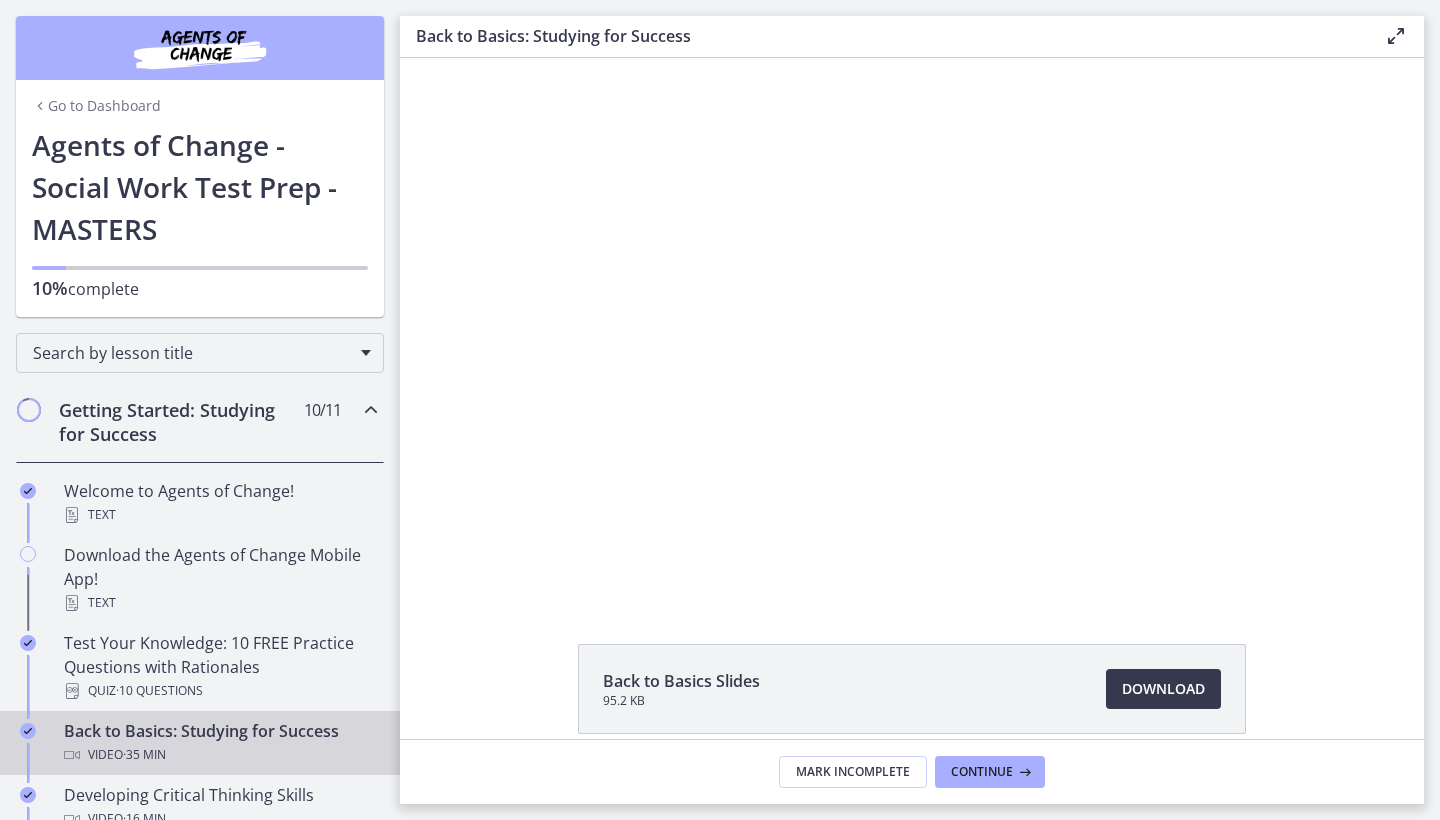 scroll, scrollTop: 0, scrollLeft: 0, axis: both 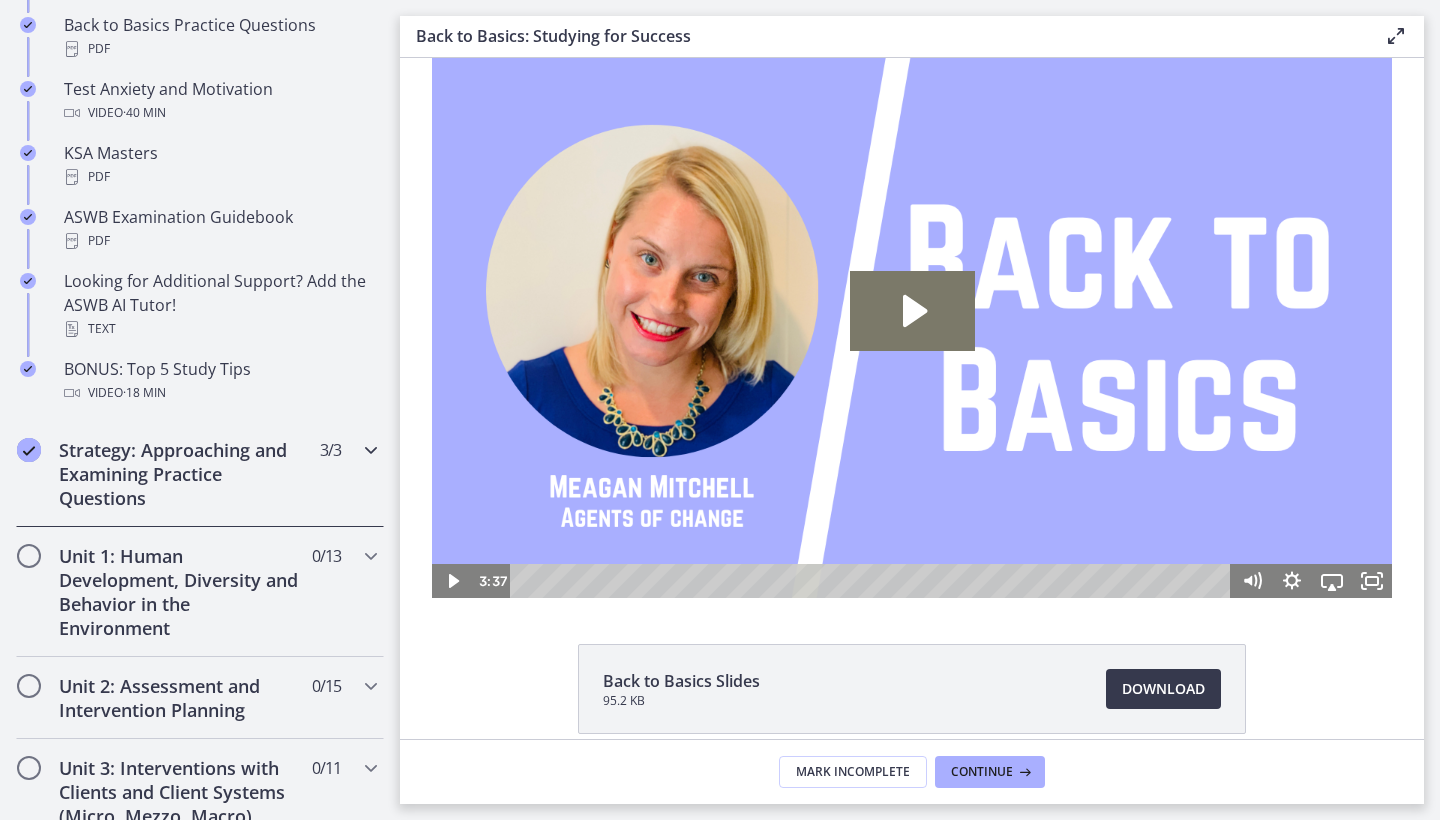 click on "Strategy: Approaching and Examining Practice Questions
3  /  3
Completed" at bounding box center [200, 474] 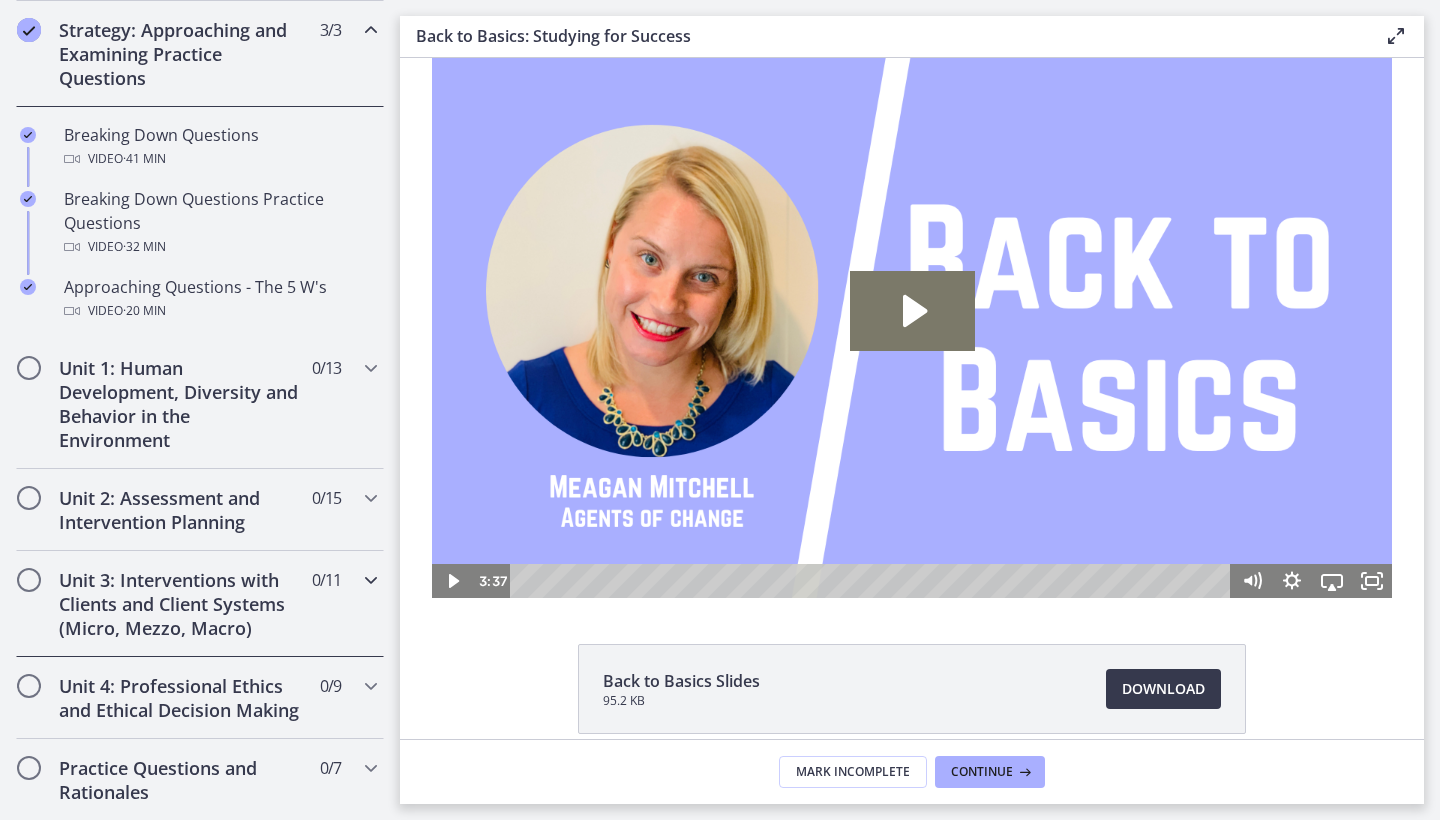 scroll, scrollTop: 461, scrollLeft: 0, axis: vertical 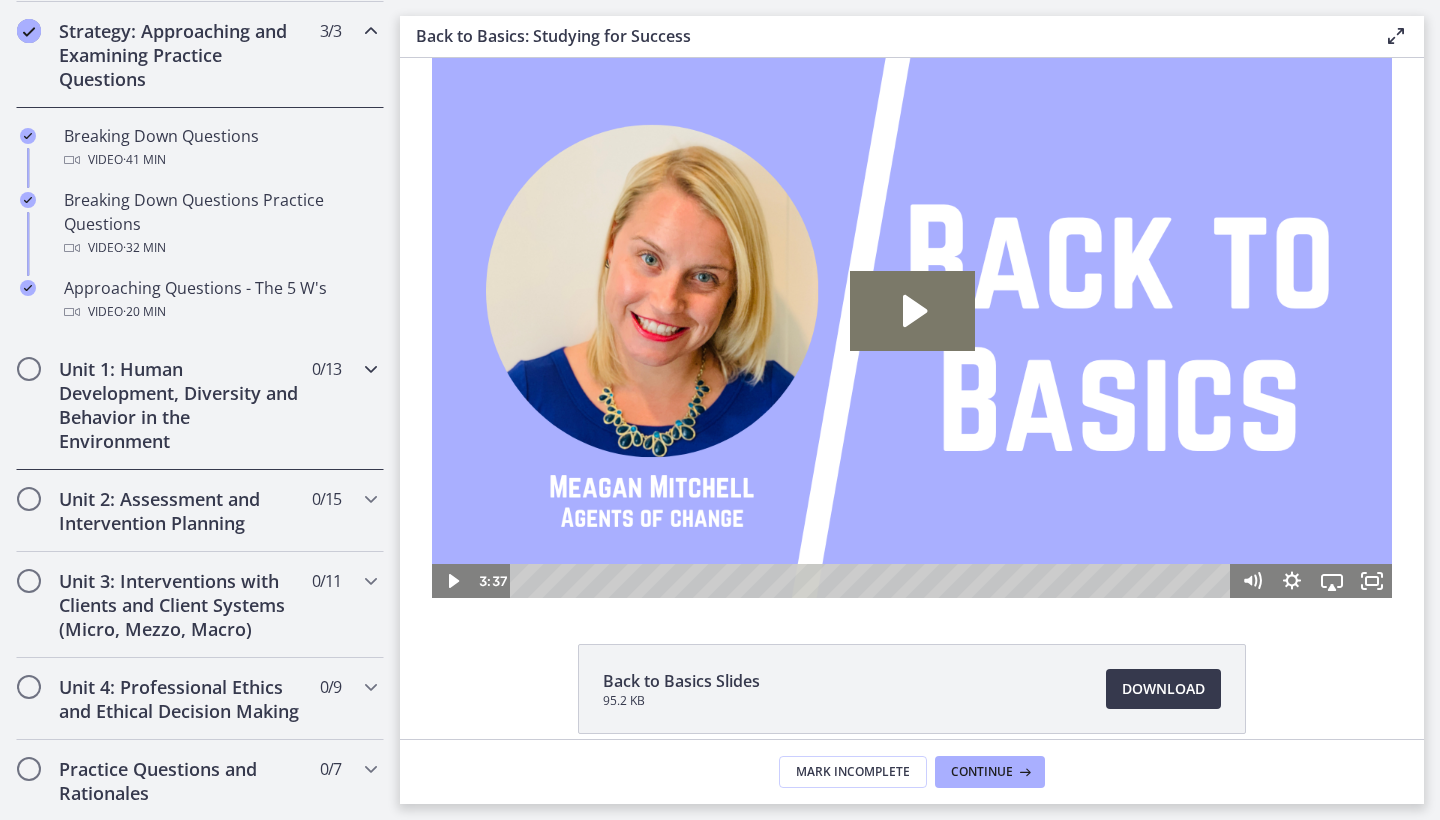 click on "Unit 1: Human Development, Diversity and Behavior in the Environment
0  /  13
Completed" at bounding box center (200, 405) 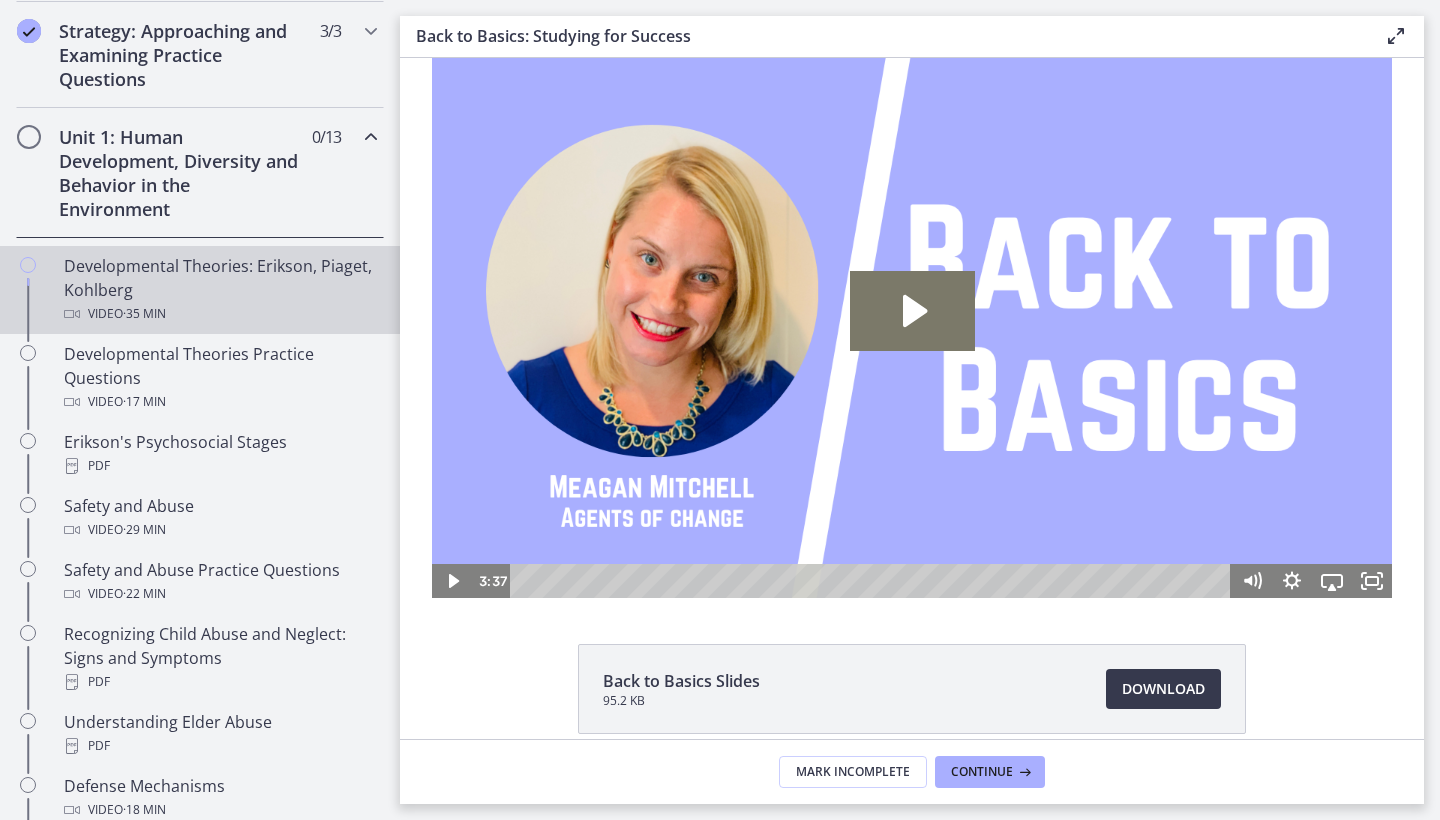click on "Developmental Theories: Erikson, Piaget, Kohlberg
Video
·  35 min" at bounding box center (220, 290) 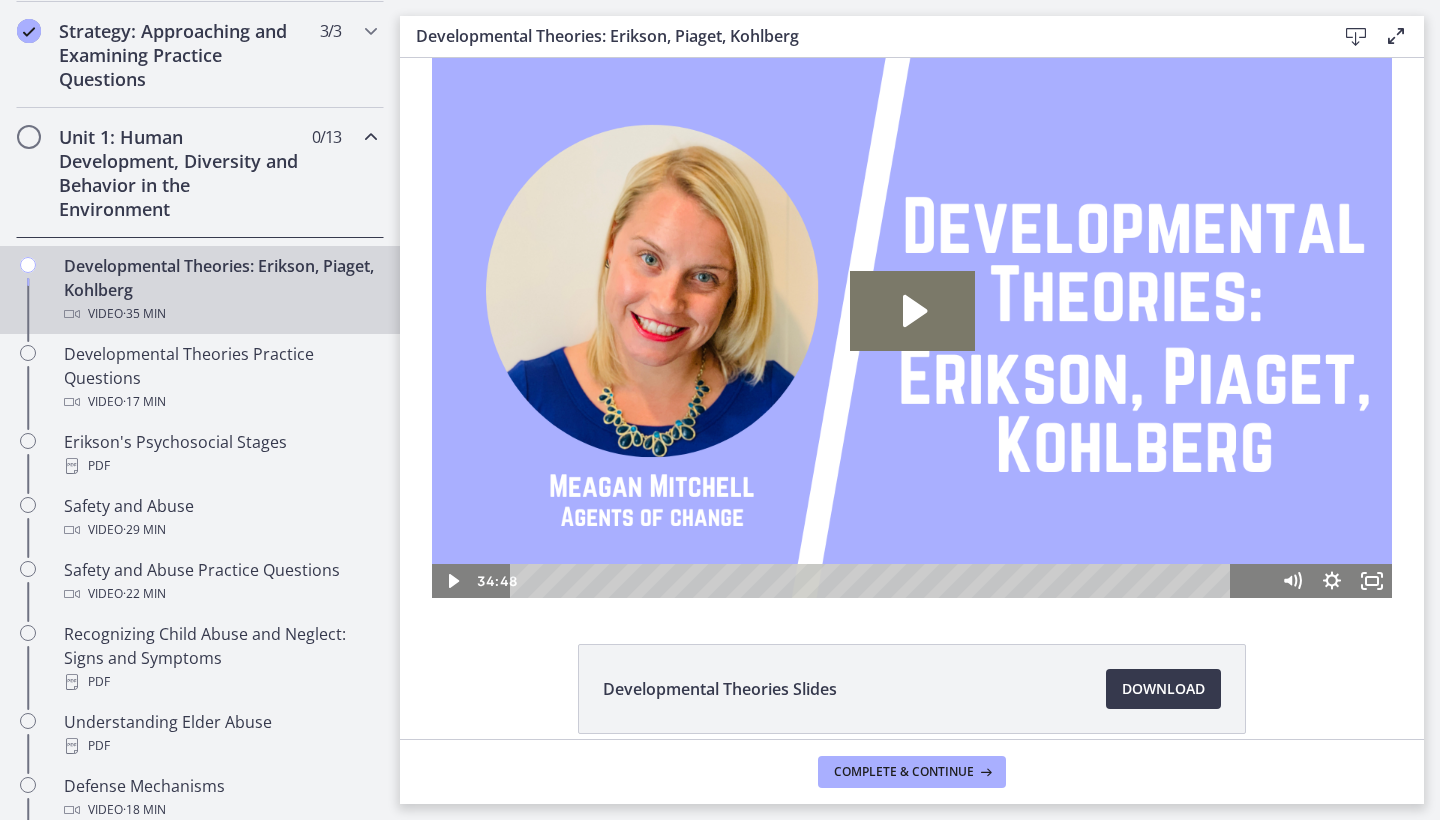 scroll, scrollTop: 0, scrollLeft: 0, axis: both 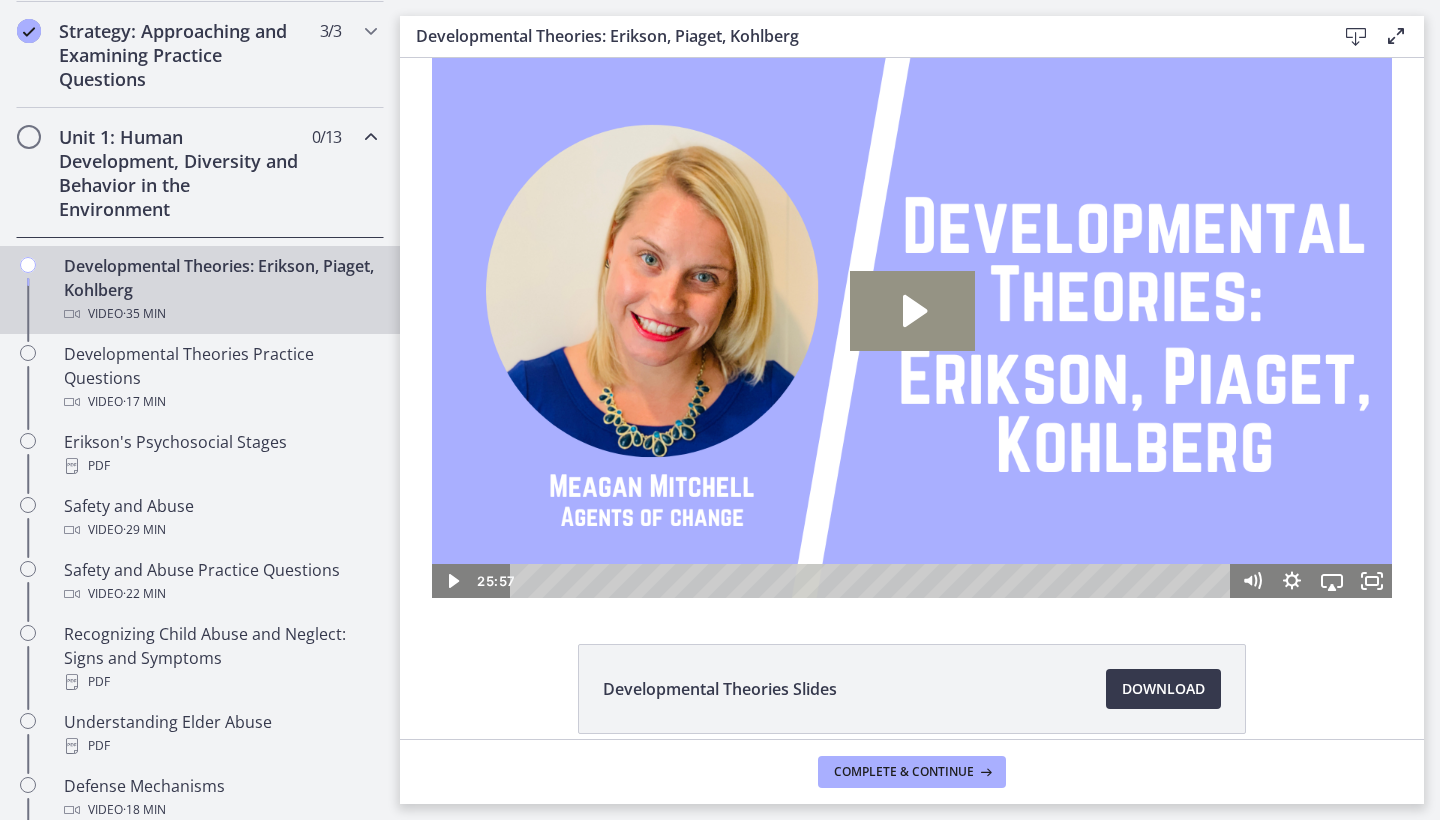 click 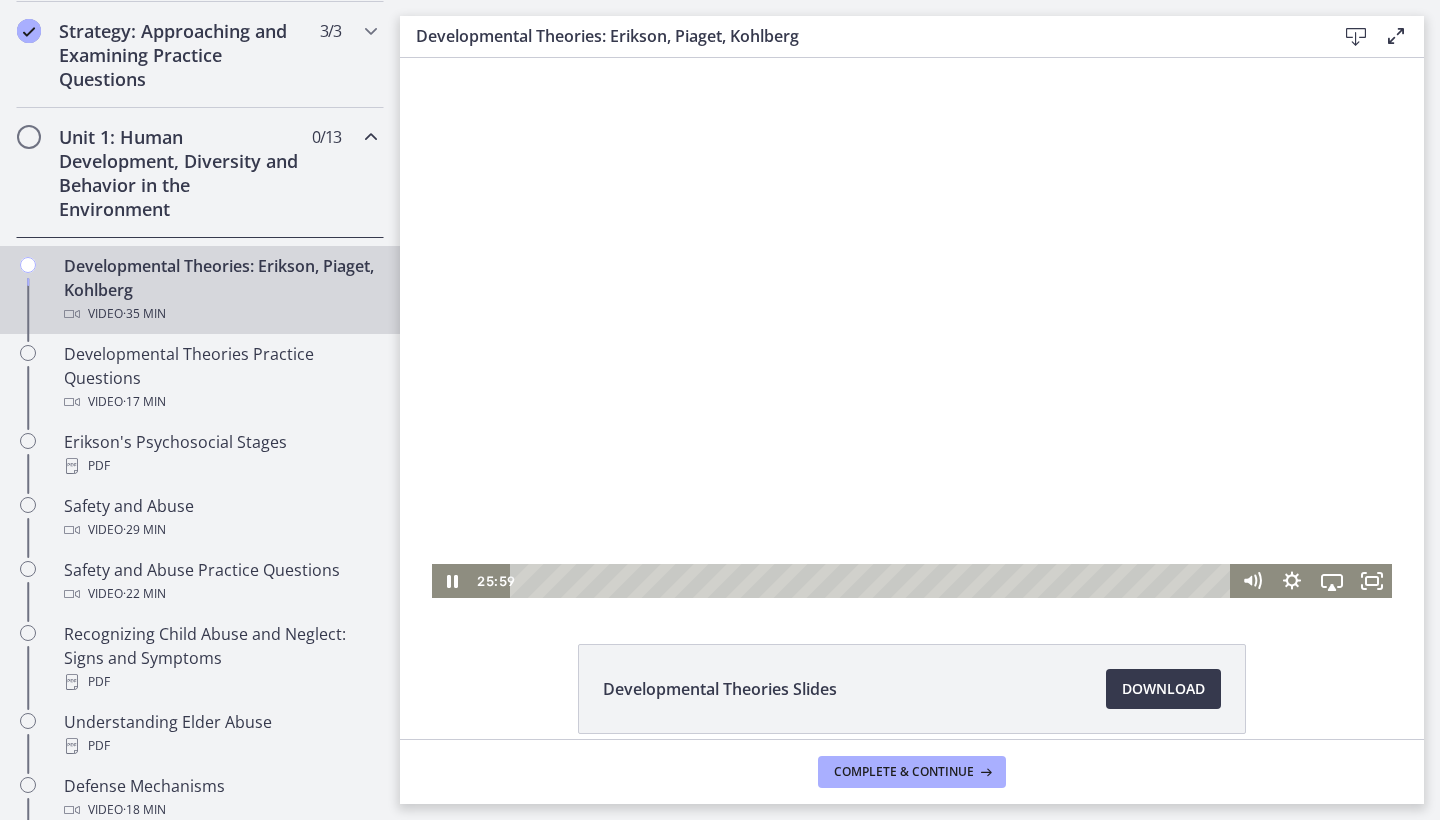 type 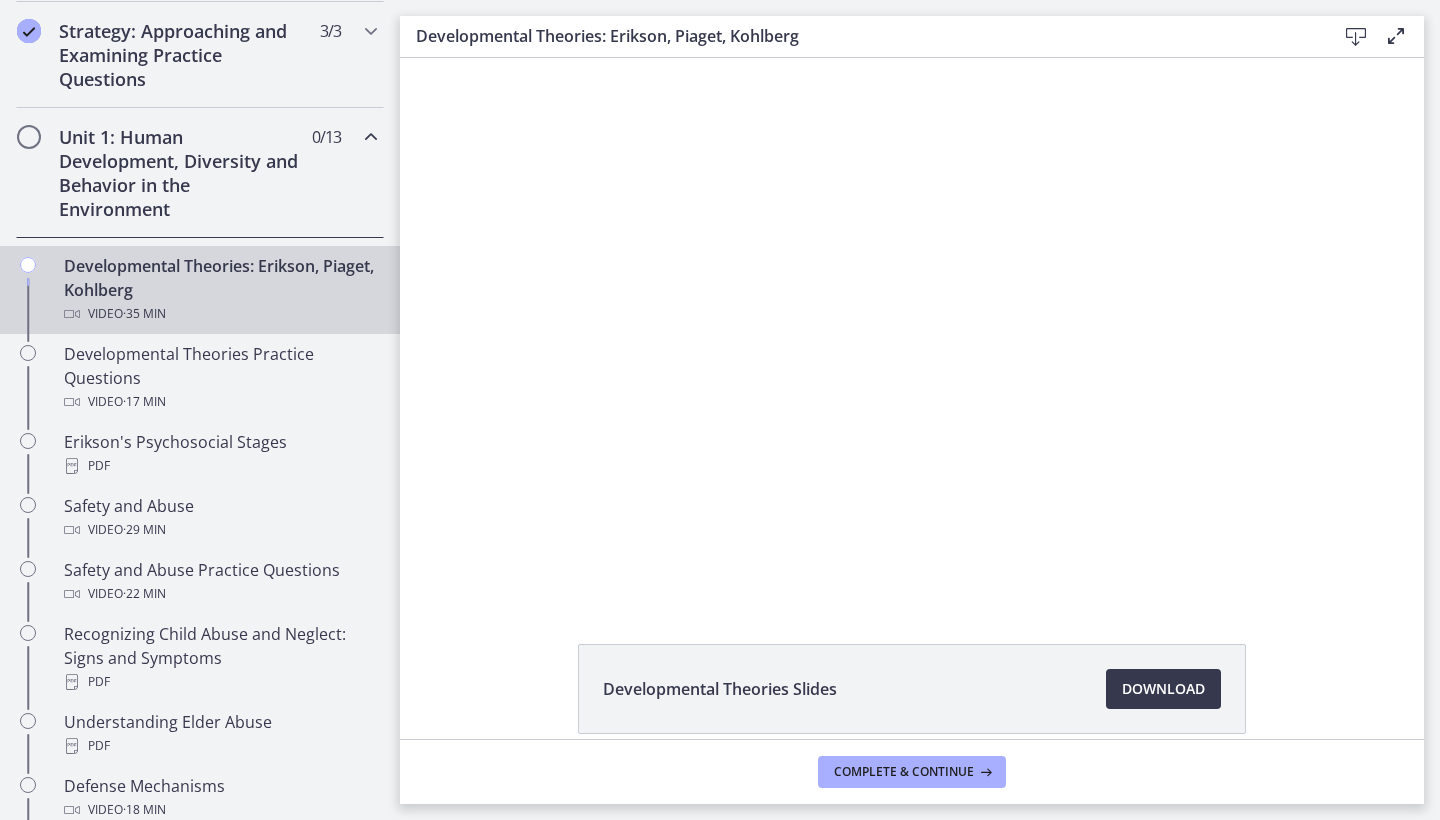 click at bounding box center (432, 58) 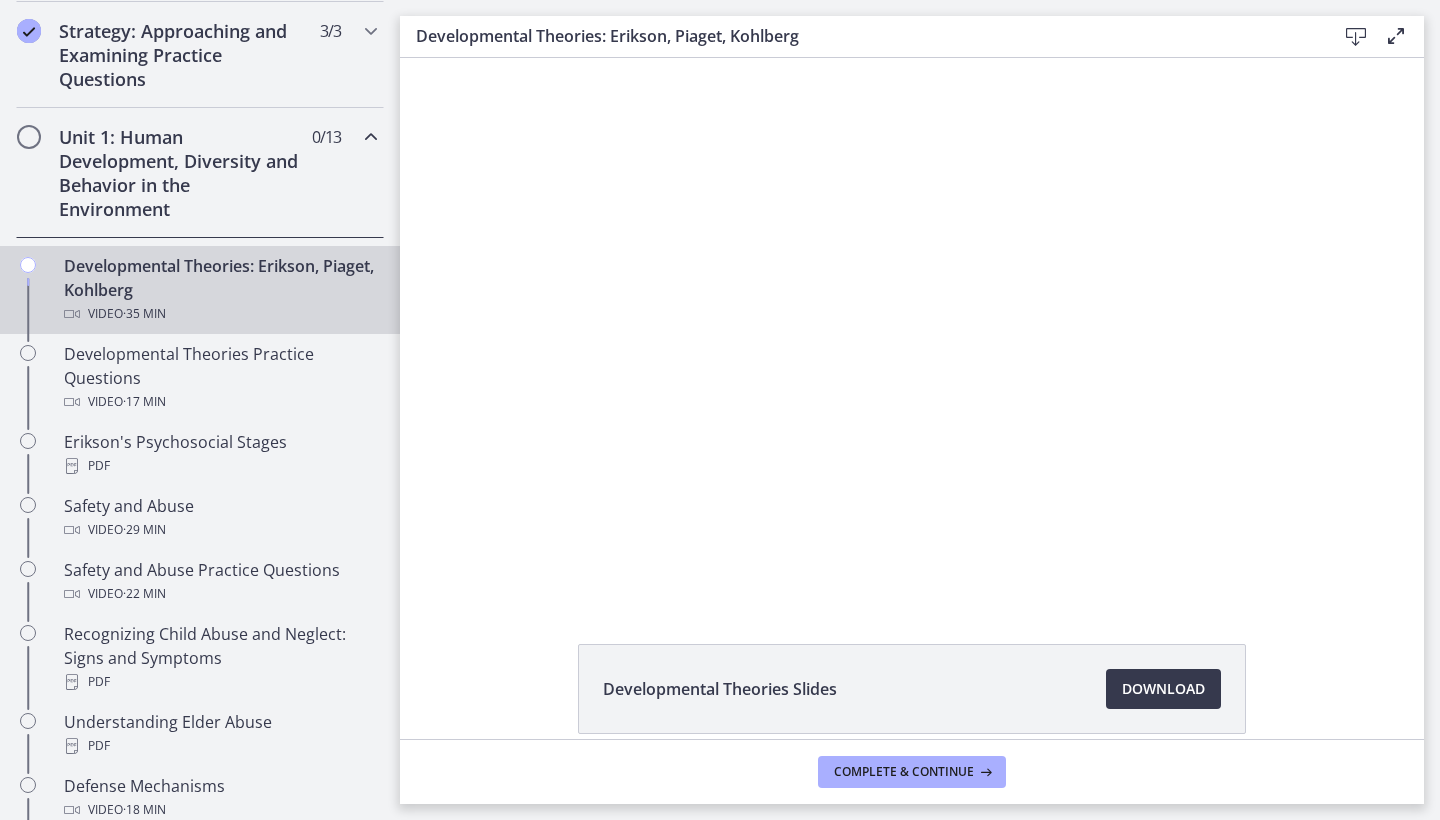 click at bounding box center (912, 328) 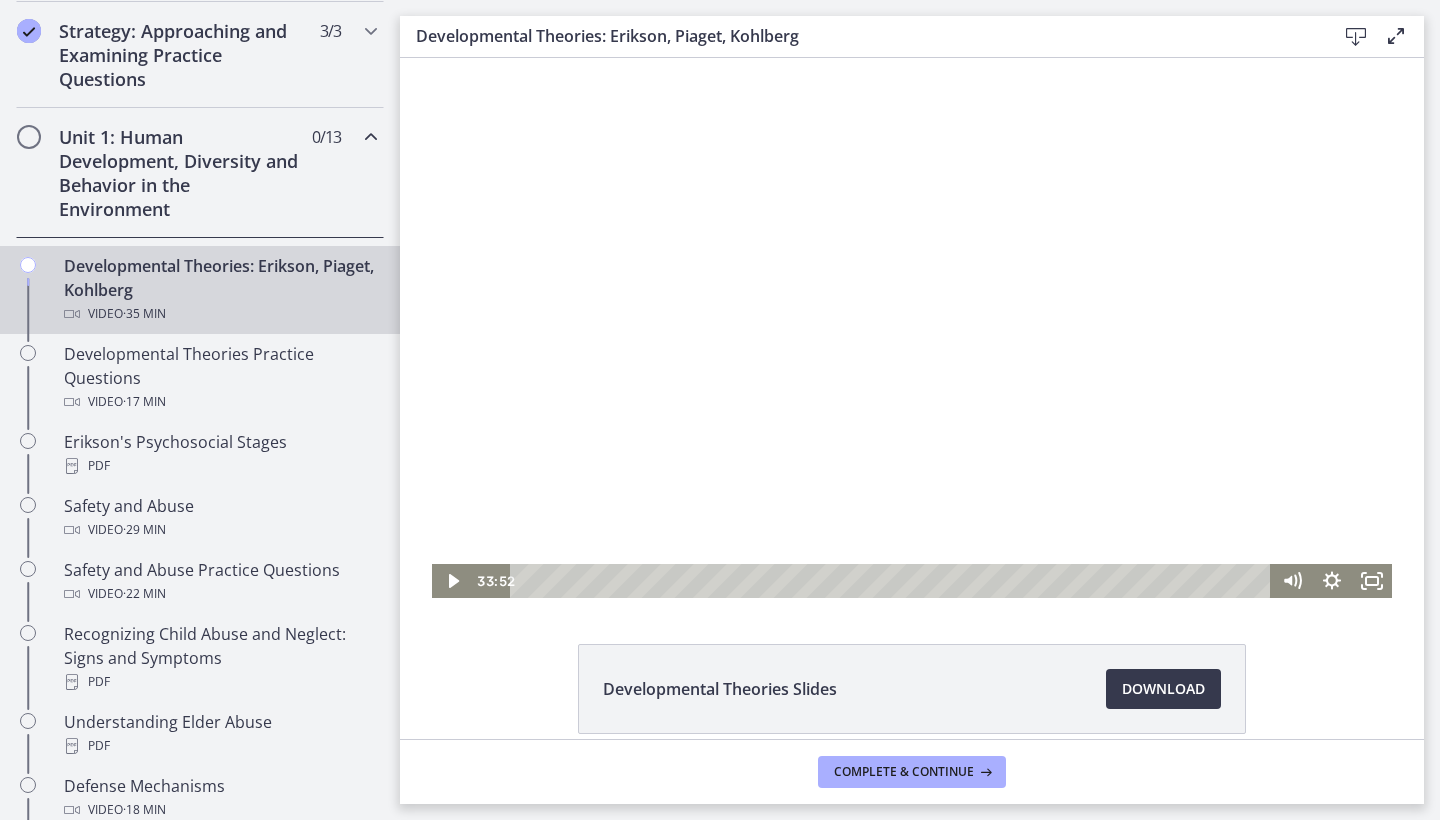 click at bounding box center [912, 328] 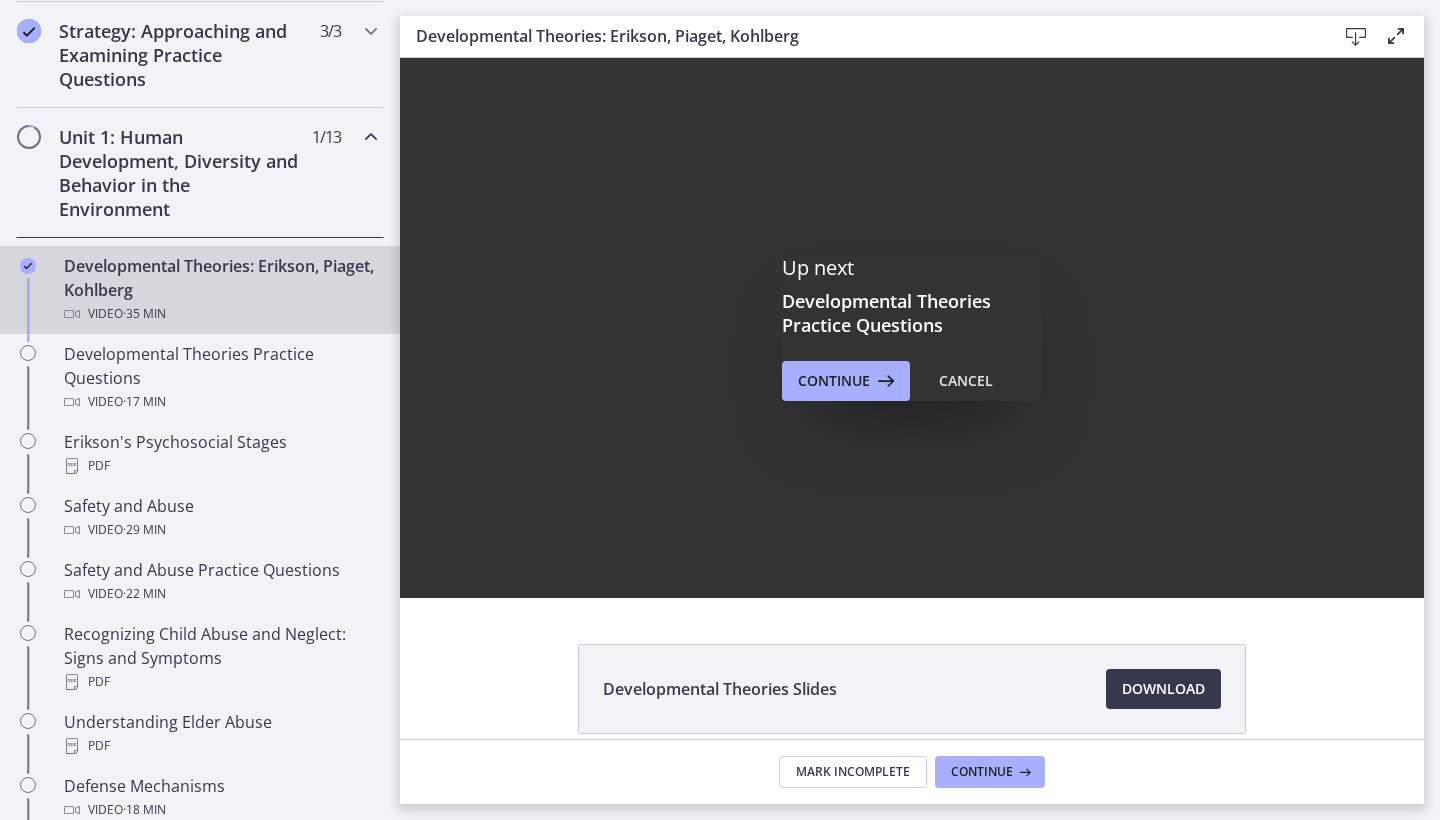 scroll, scrollTop: 0, scrollLeft: 0, axis: both 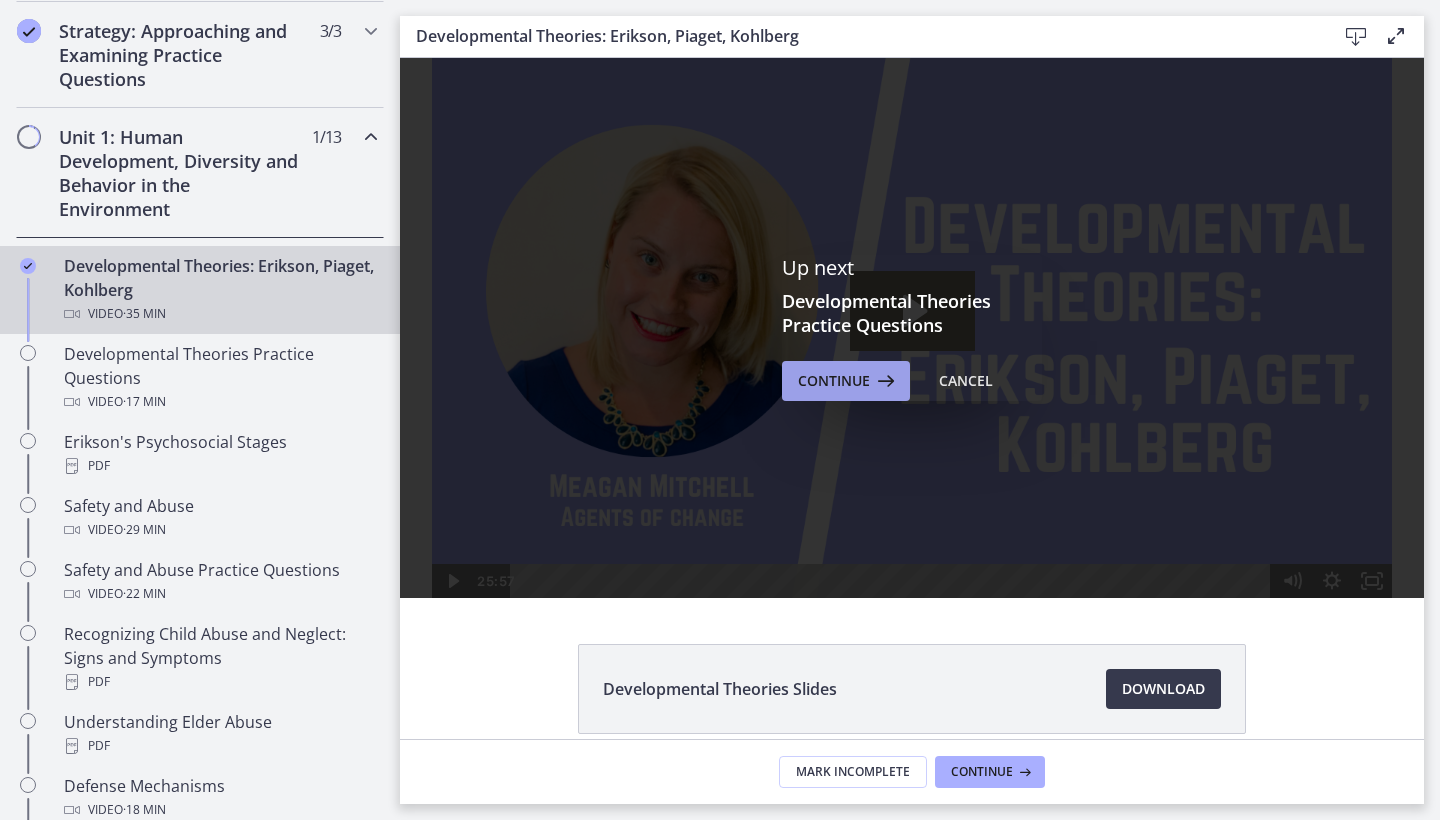 click on "Continue" at bounding box center (834, 381) 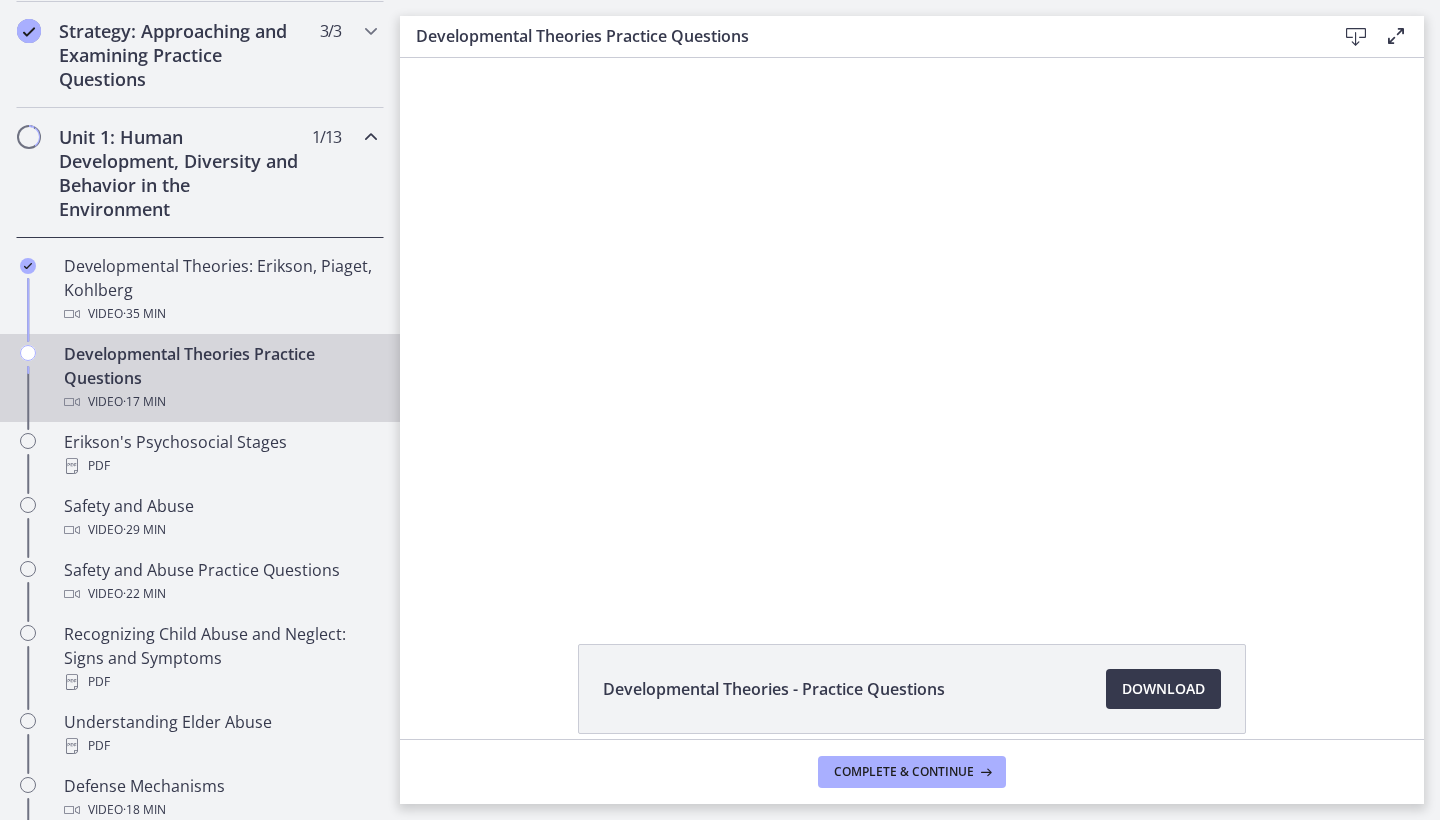 scroll, scrollTop: 0, scrollLeft: 0, axis: both 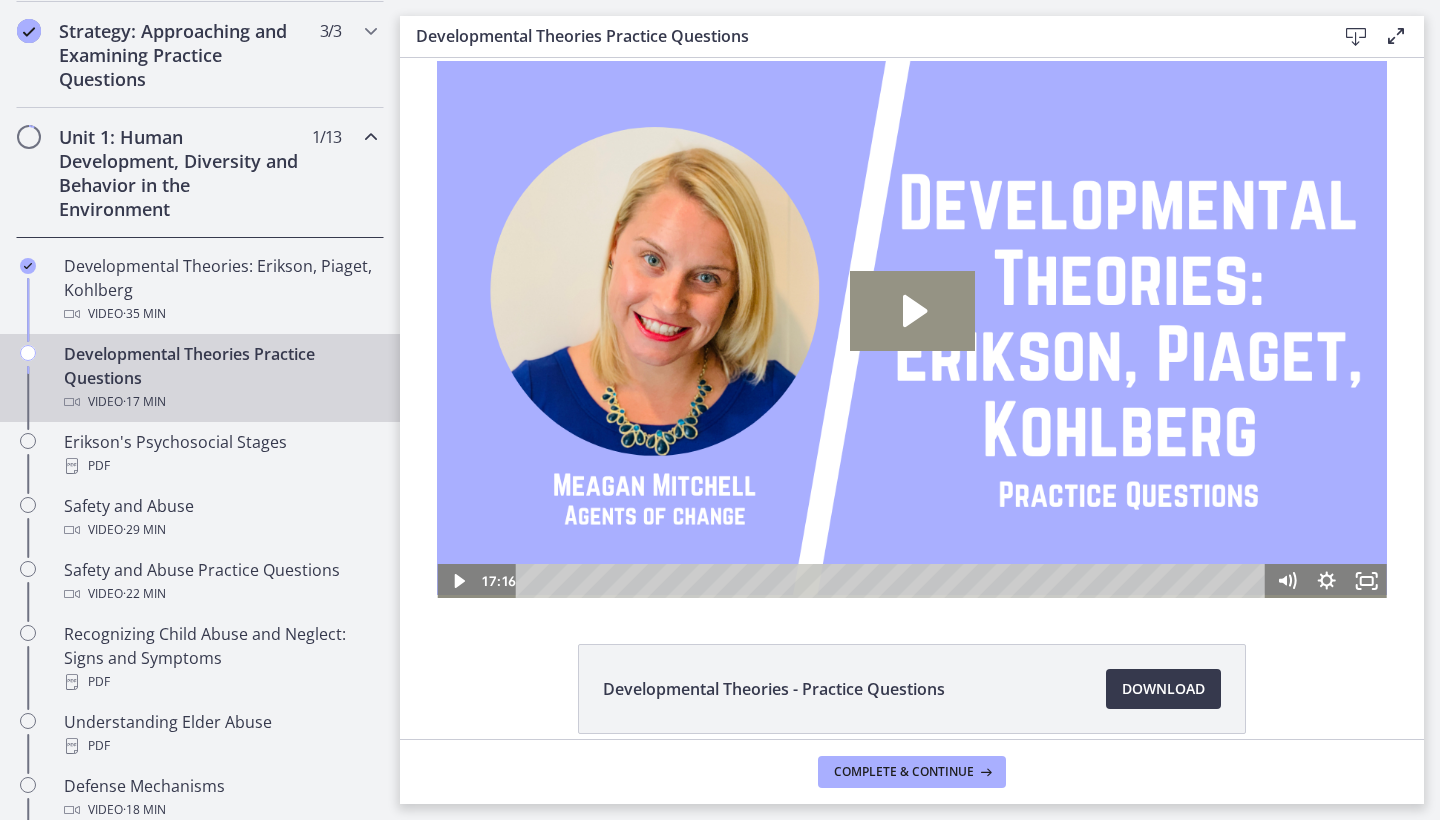 click 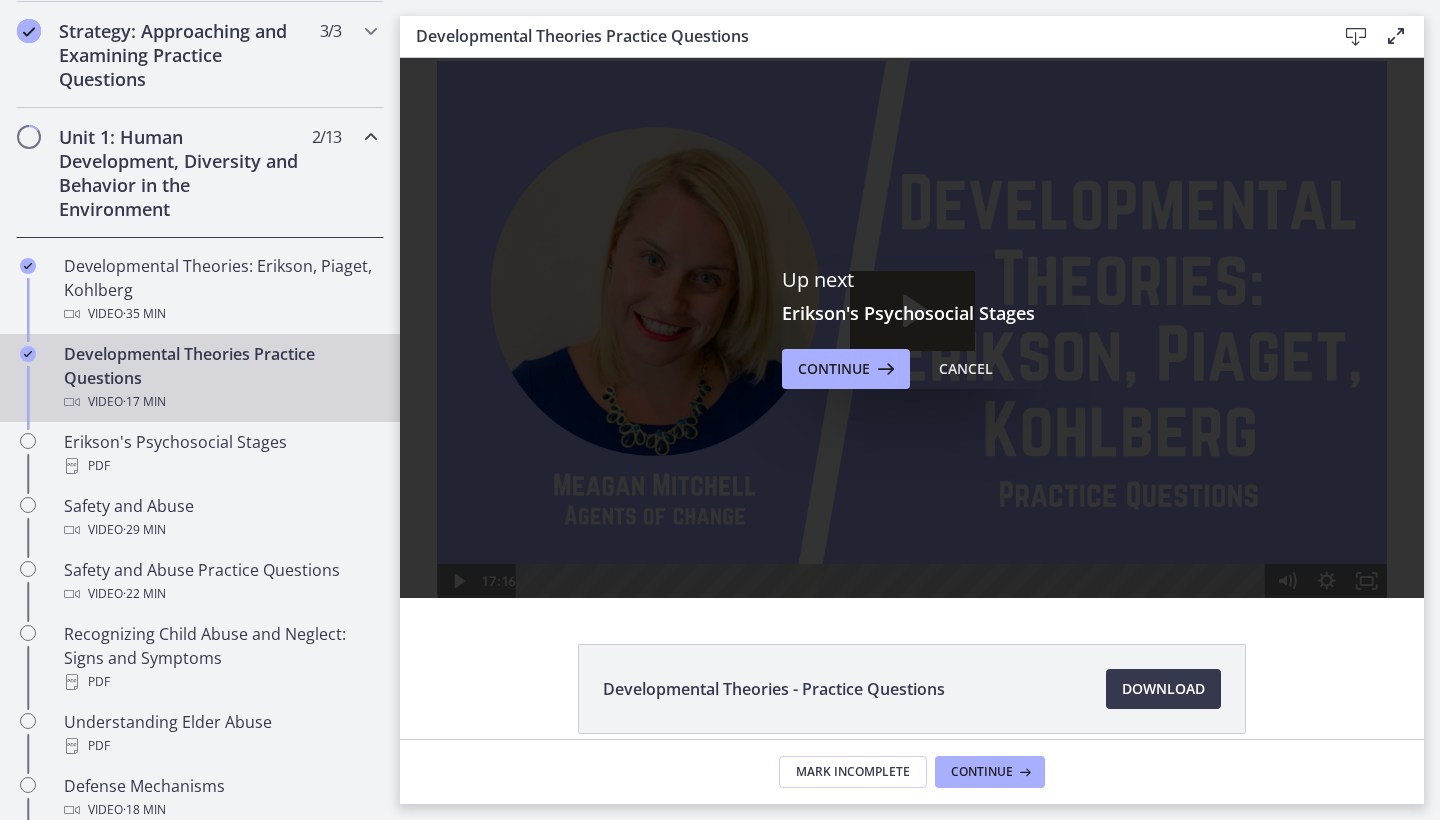 scroll, scrollTop: 0, scrollLeft: 0, axis: both 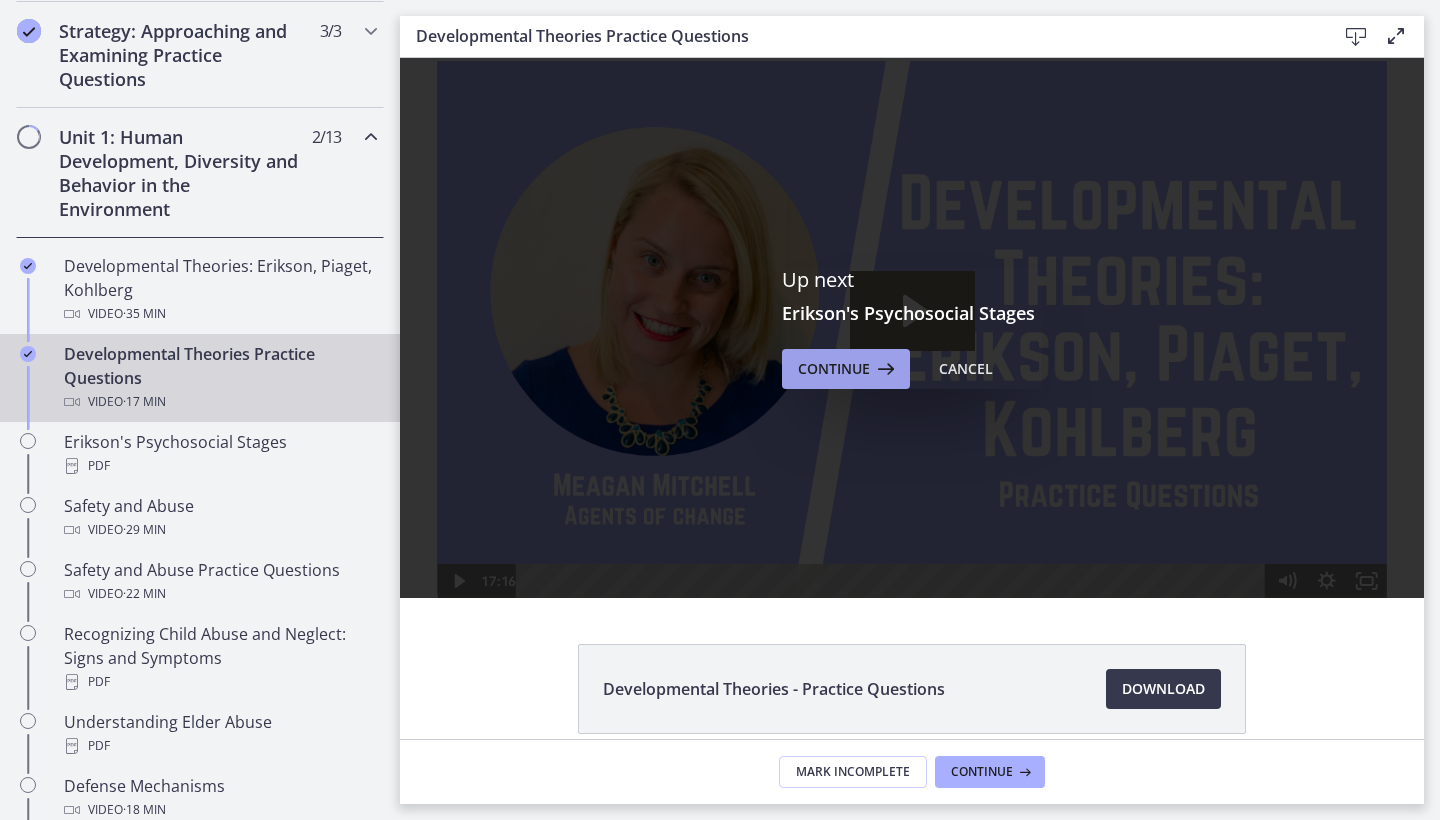 click on "Continue" at bounding box center [834, 369] 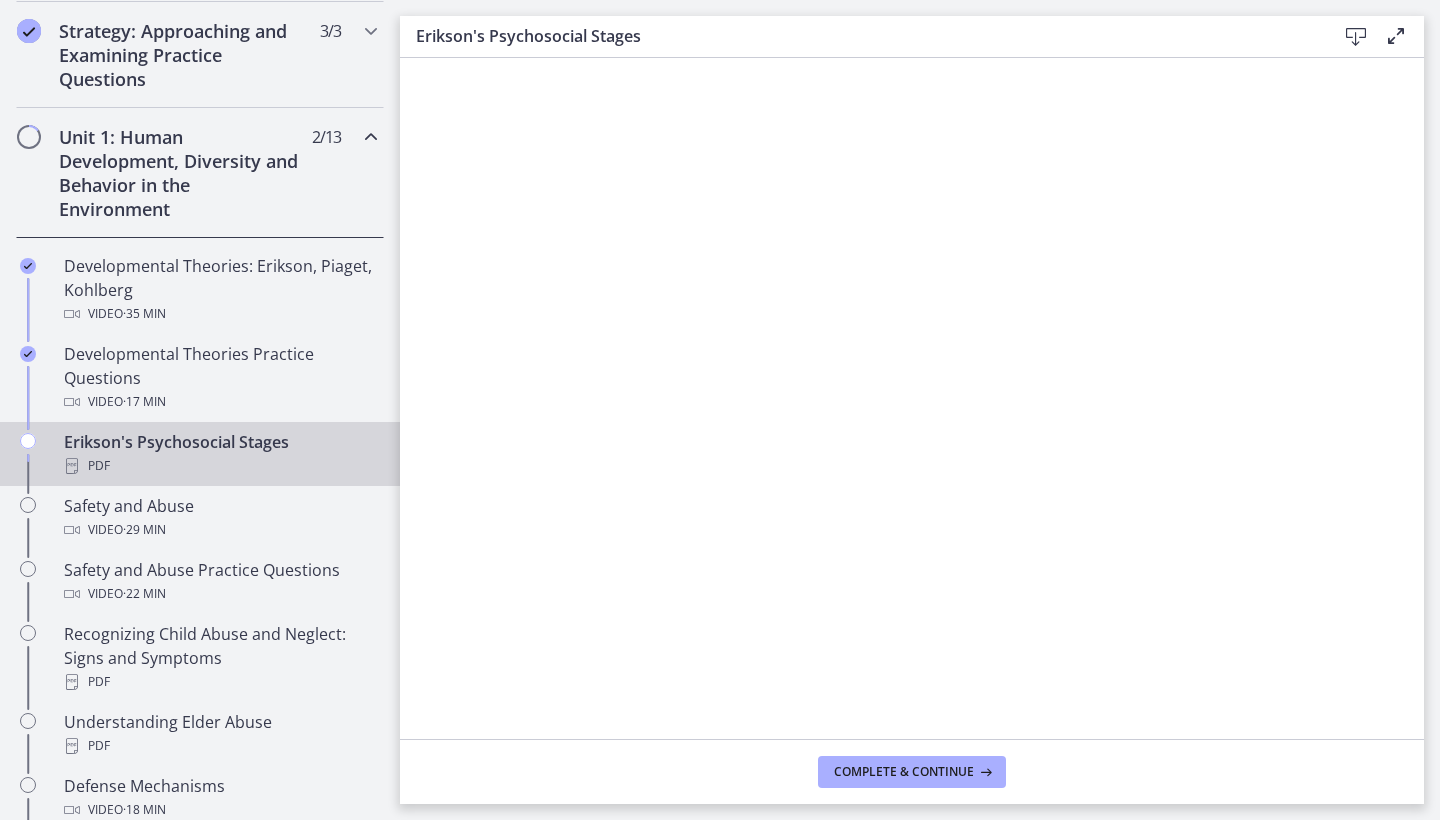 scroll, scrollTop: 0, scrollLeft: 0, axis: both 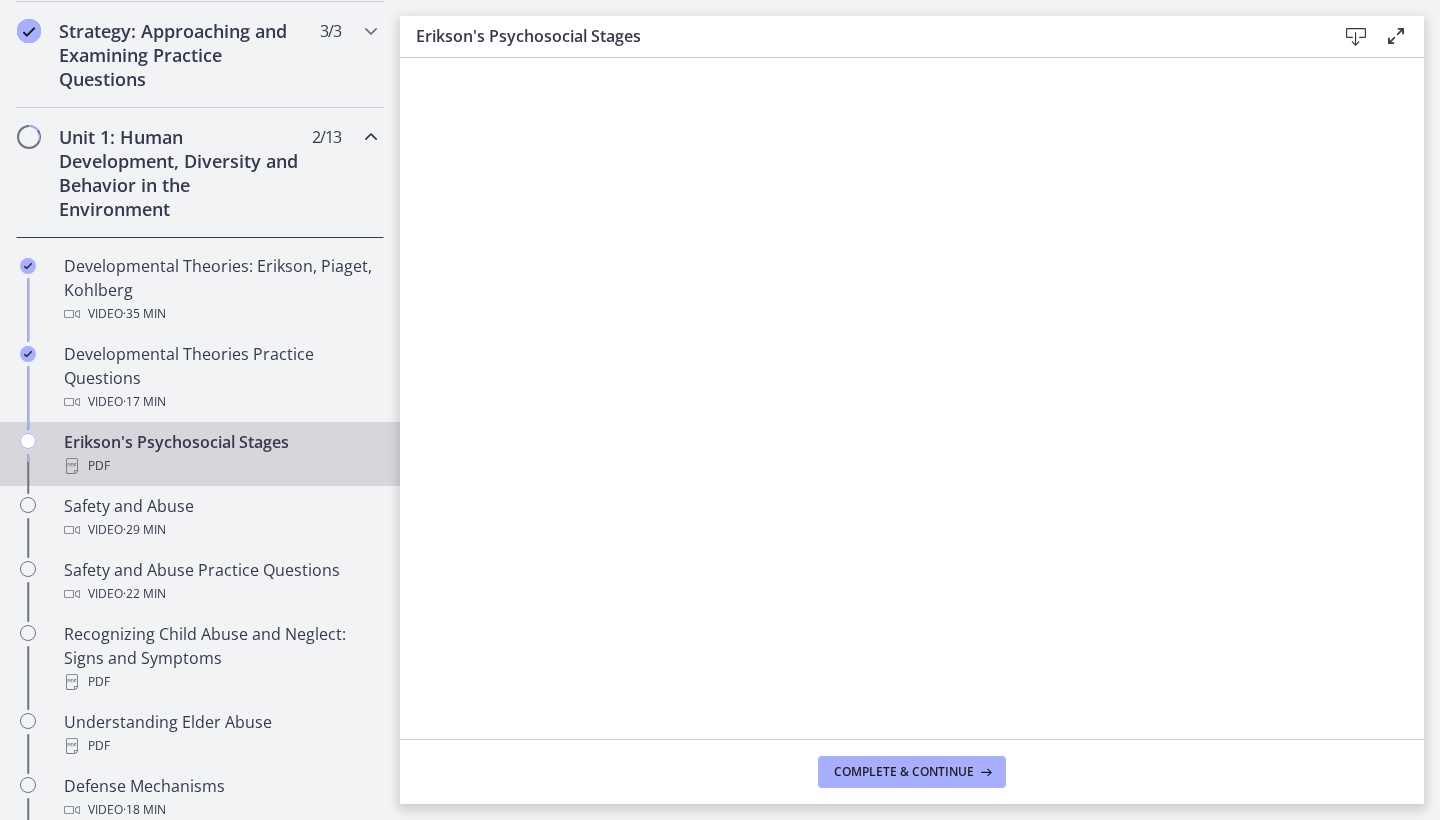 click at bounding box center [1356, 37] 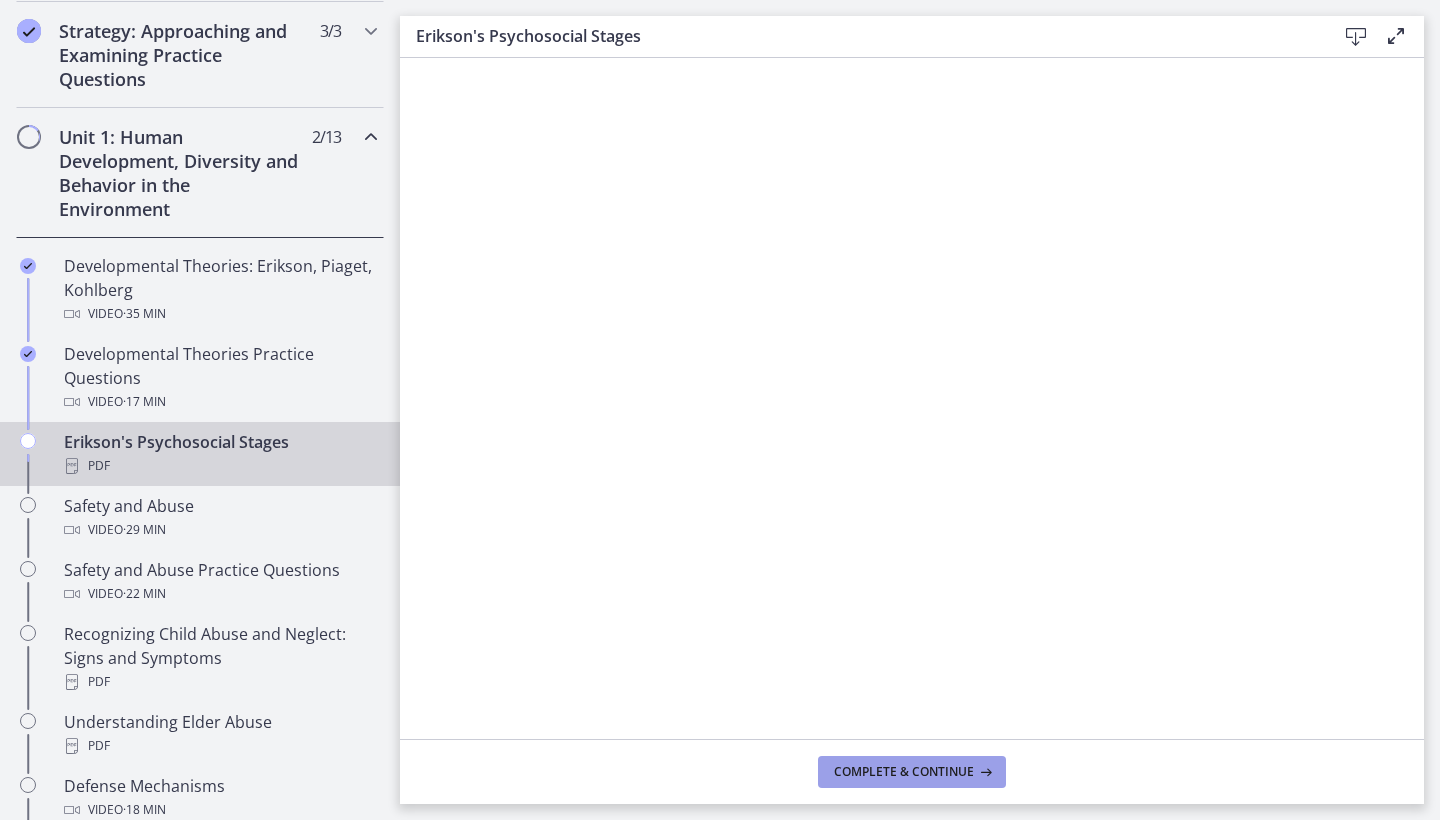 click at bounding box center (984, 772) 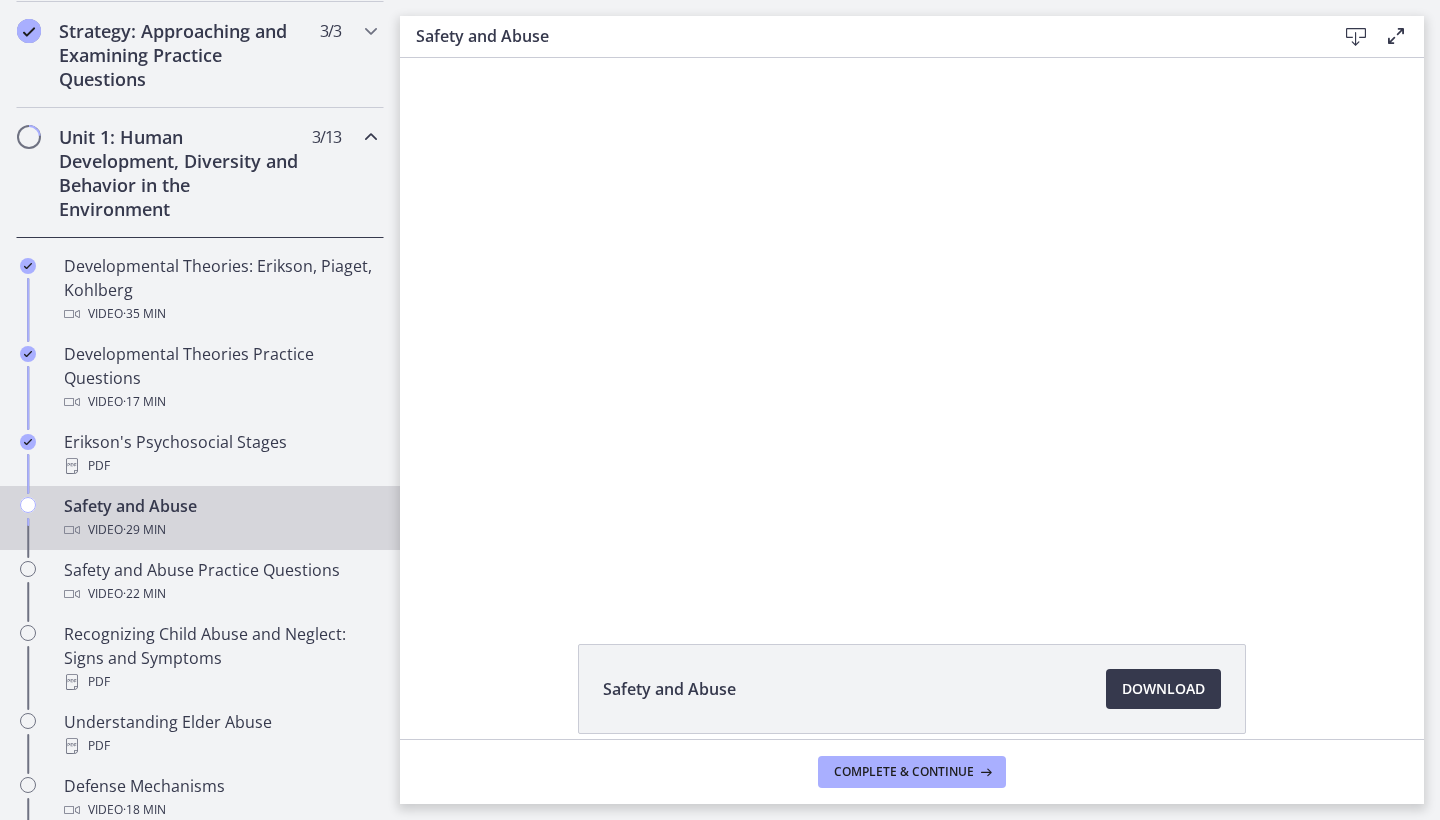scroll, scrollTop: 0, scrollLeft: 0, axis: both 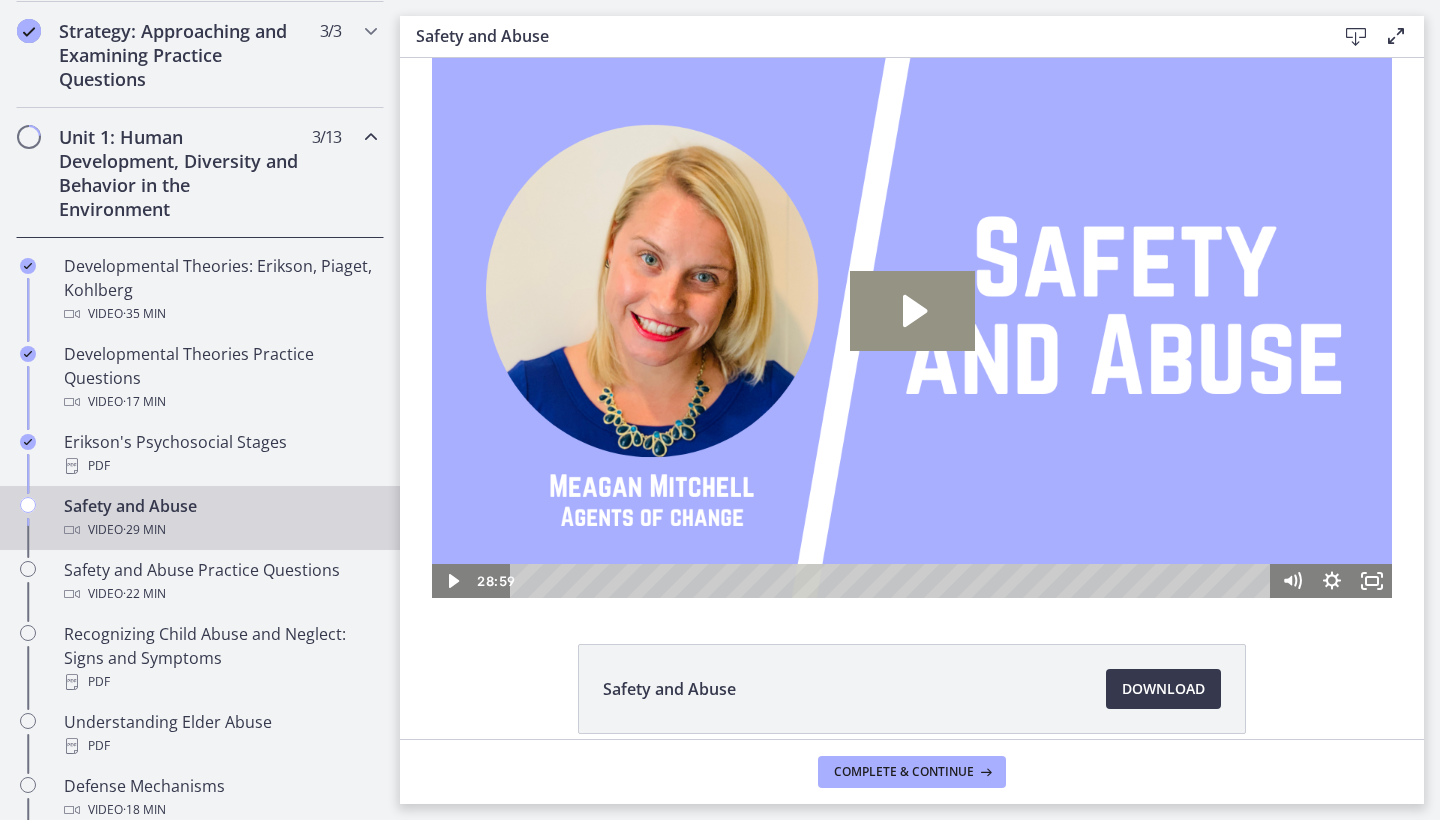 click 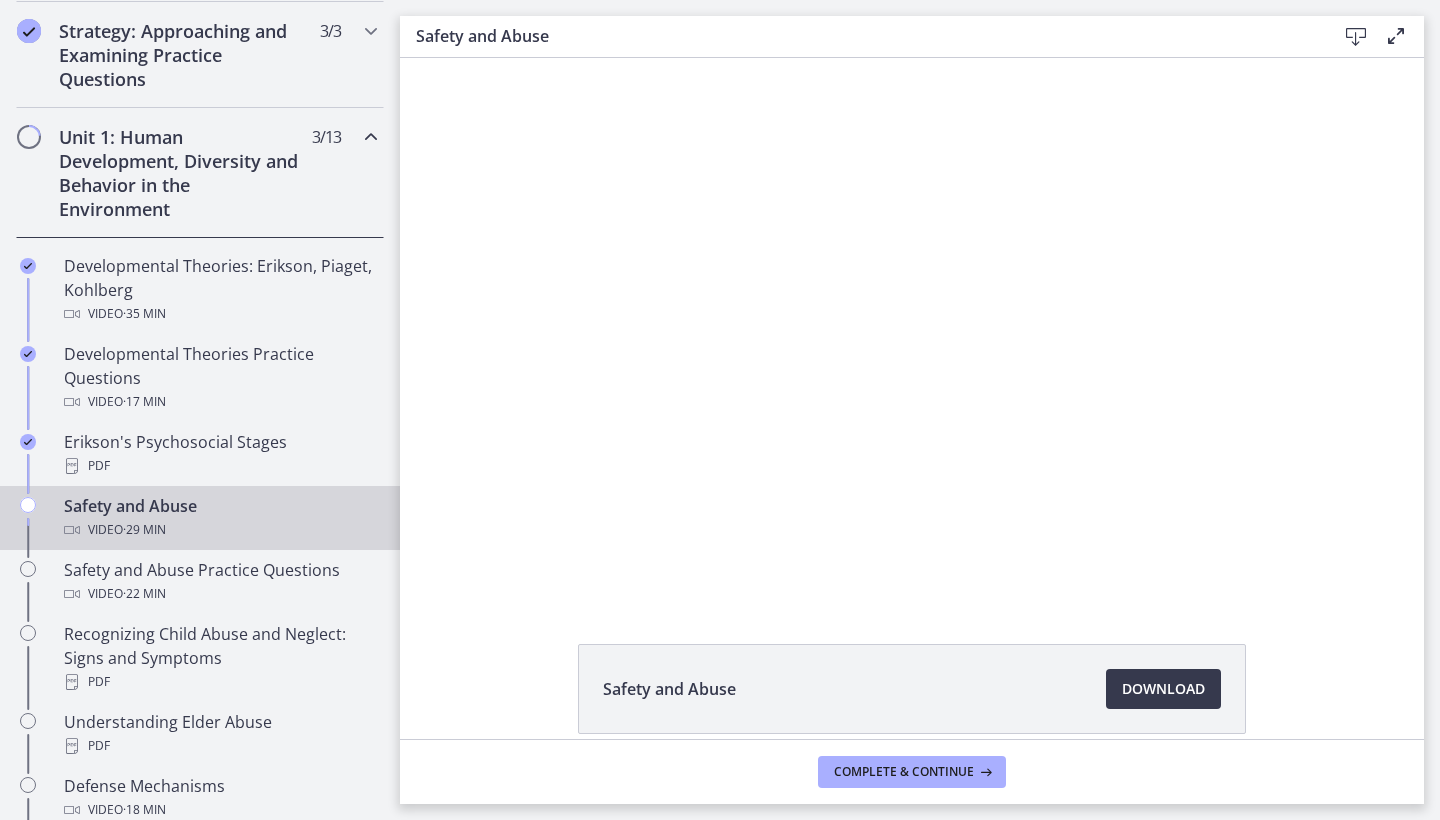 type 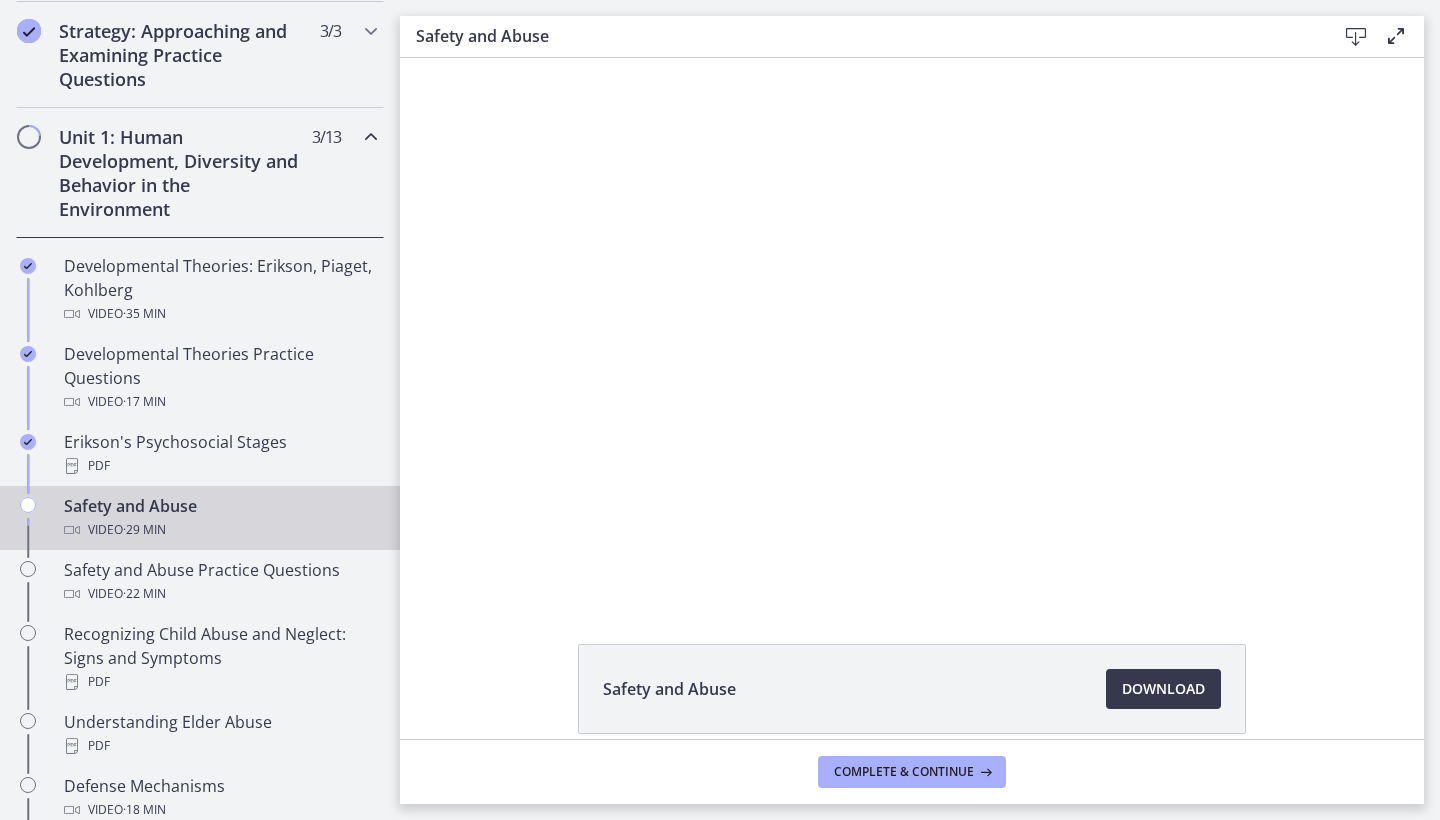 click at bounding box center (432, 58) 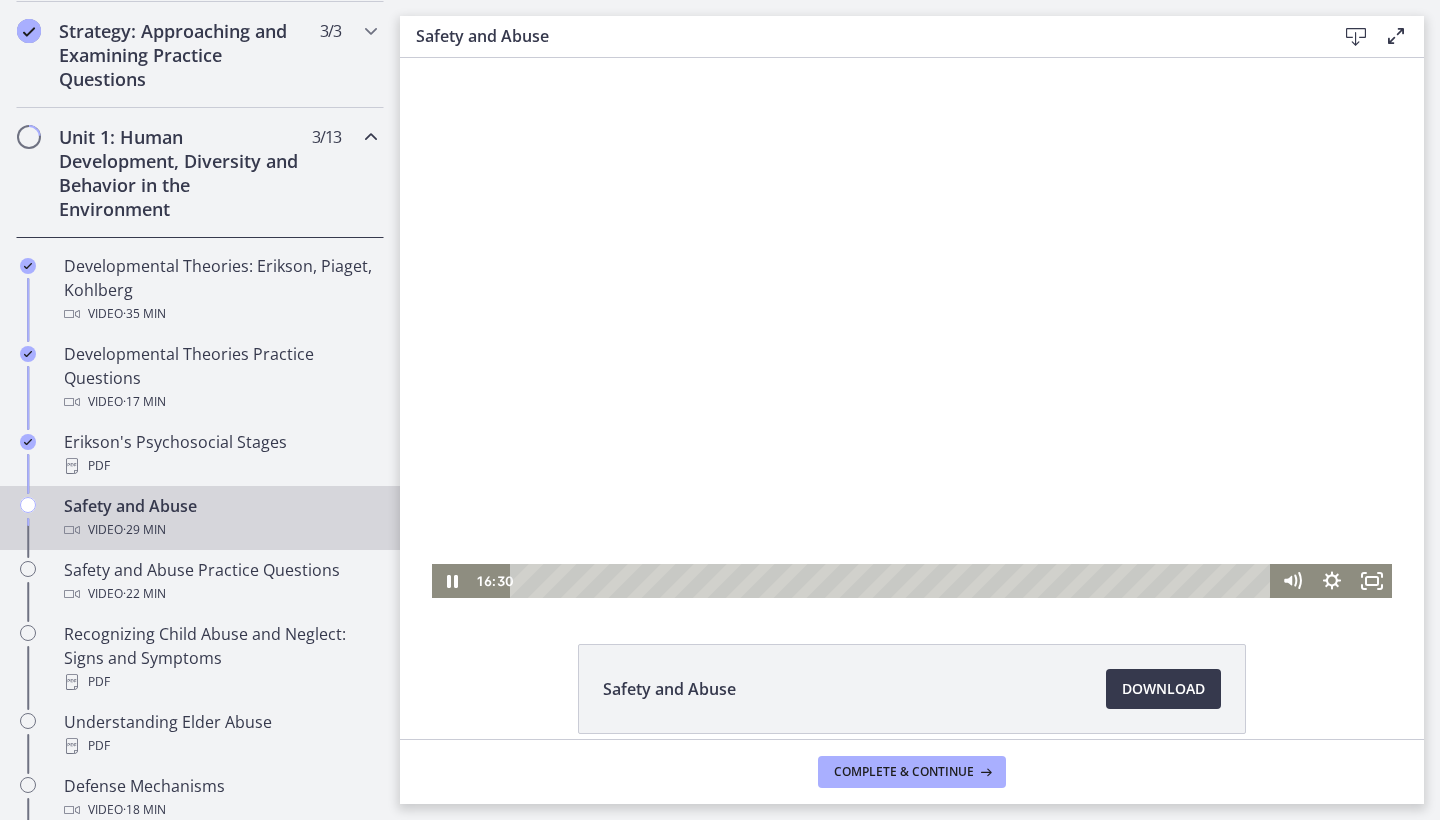 scroll, scrollTop: 0, scrollLeft: 0, axis: both 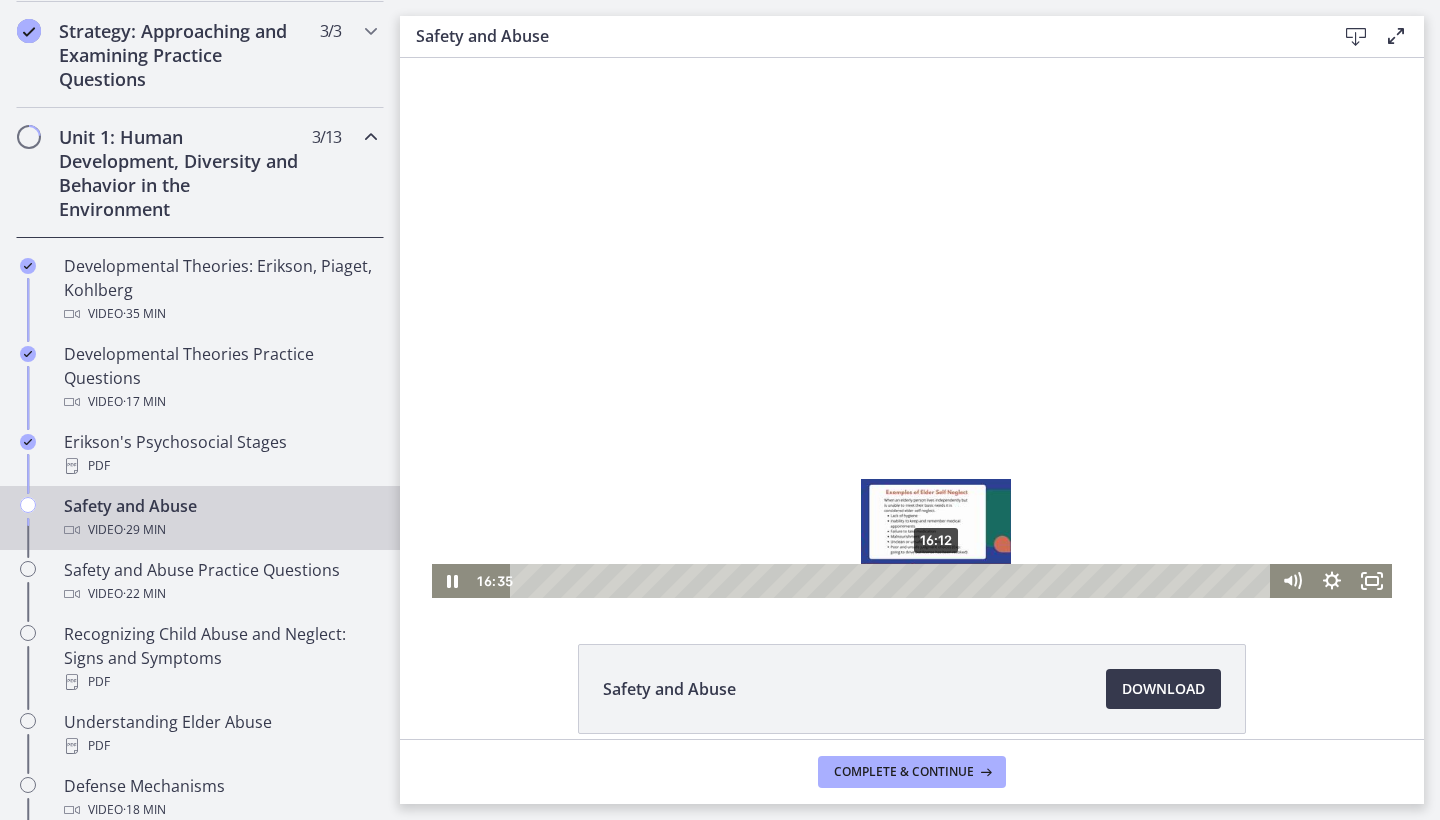 click on "16:12" at bounding box center (893, 581) 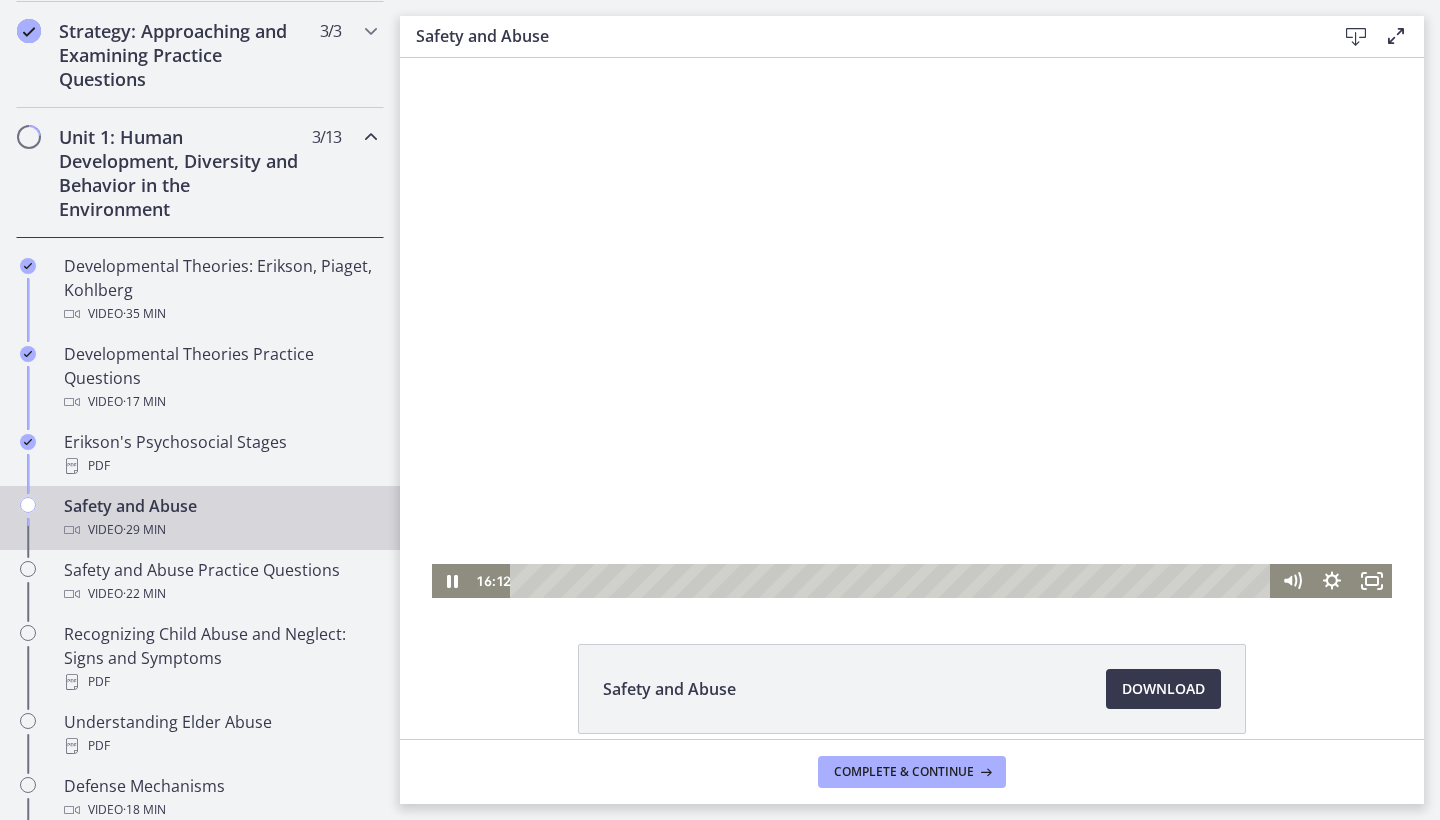 click at bounding box center (912, 328) 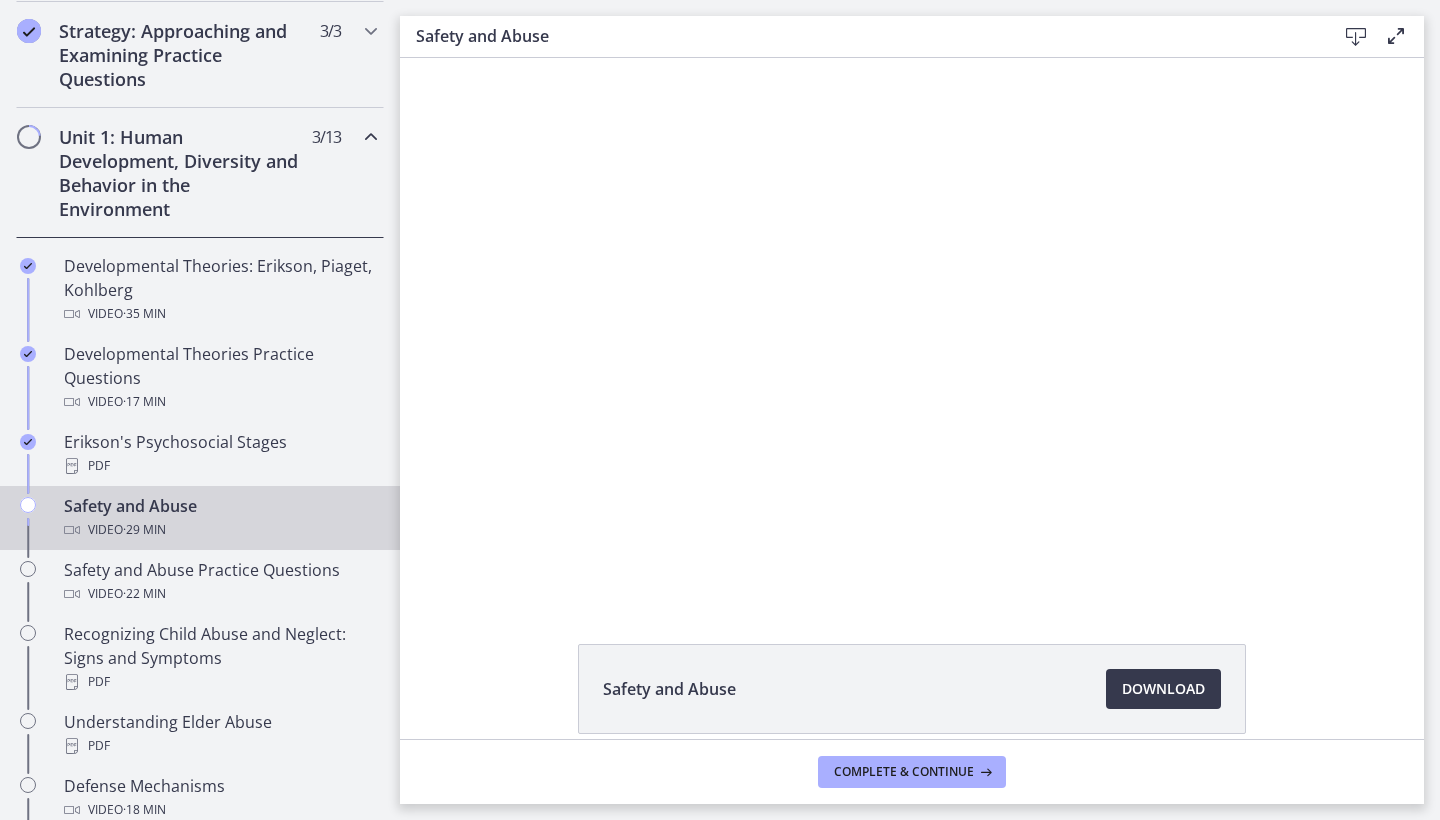 click at bounding box center (432, 58) 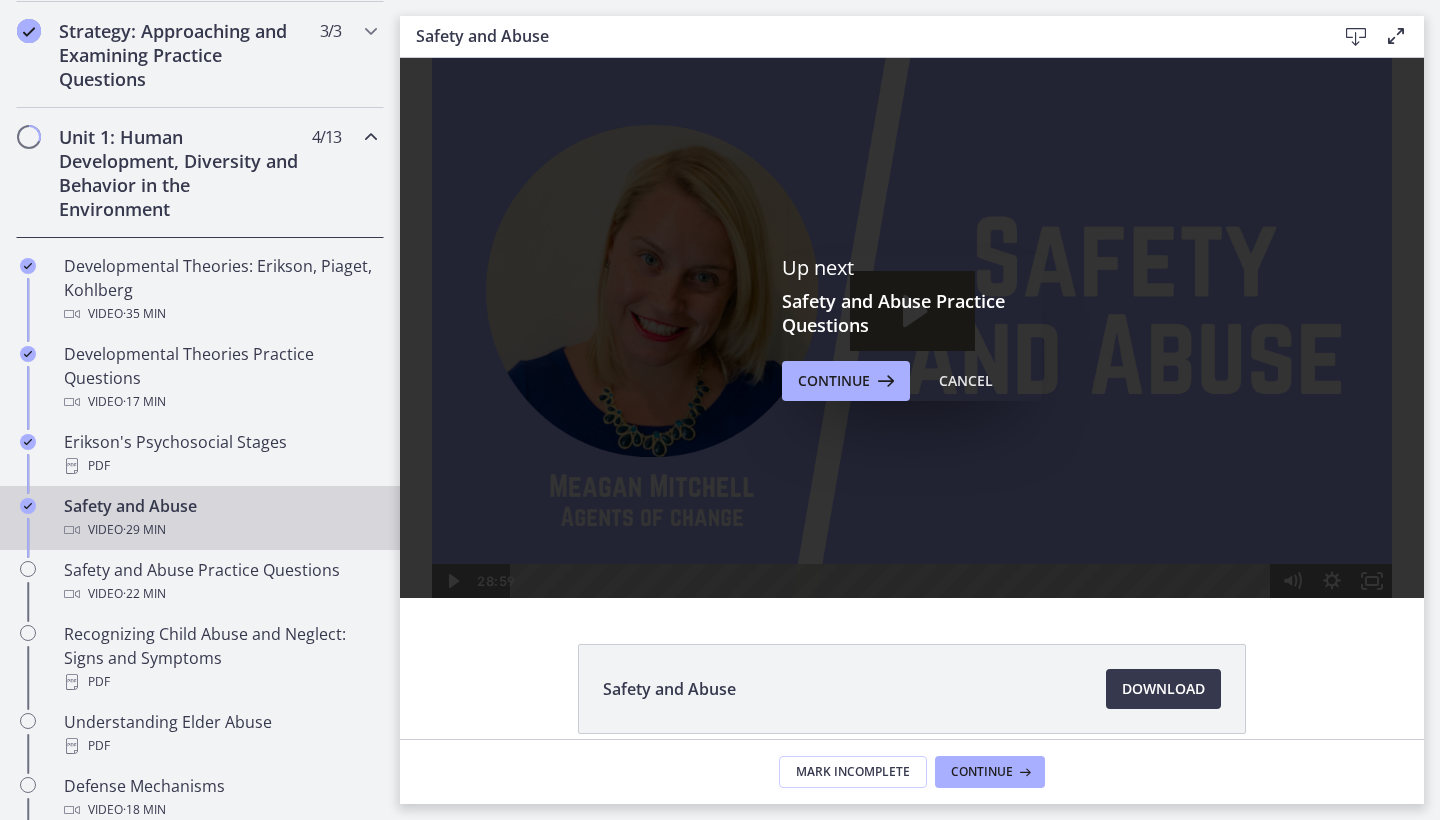 scroll, scrollTop: 0, scrollLeft: 0, axis: both 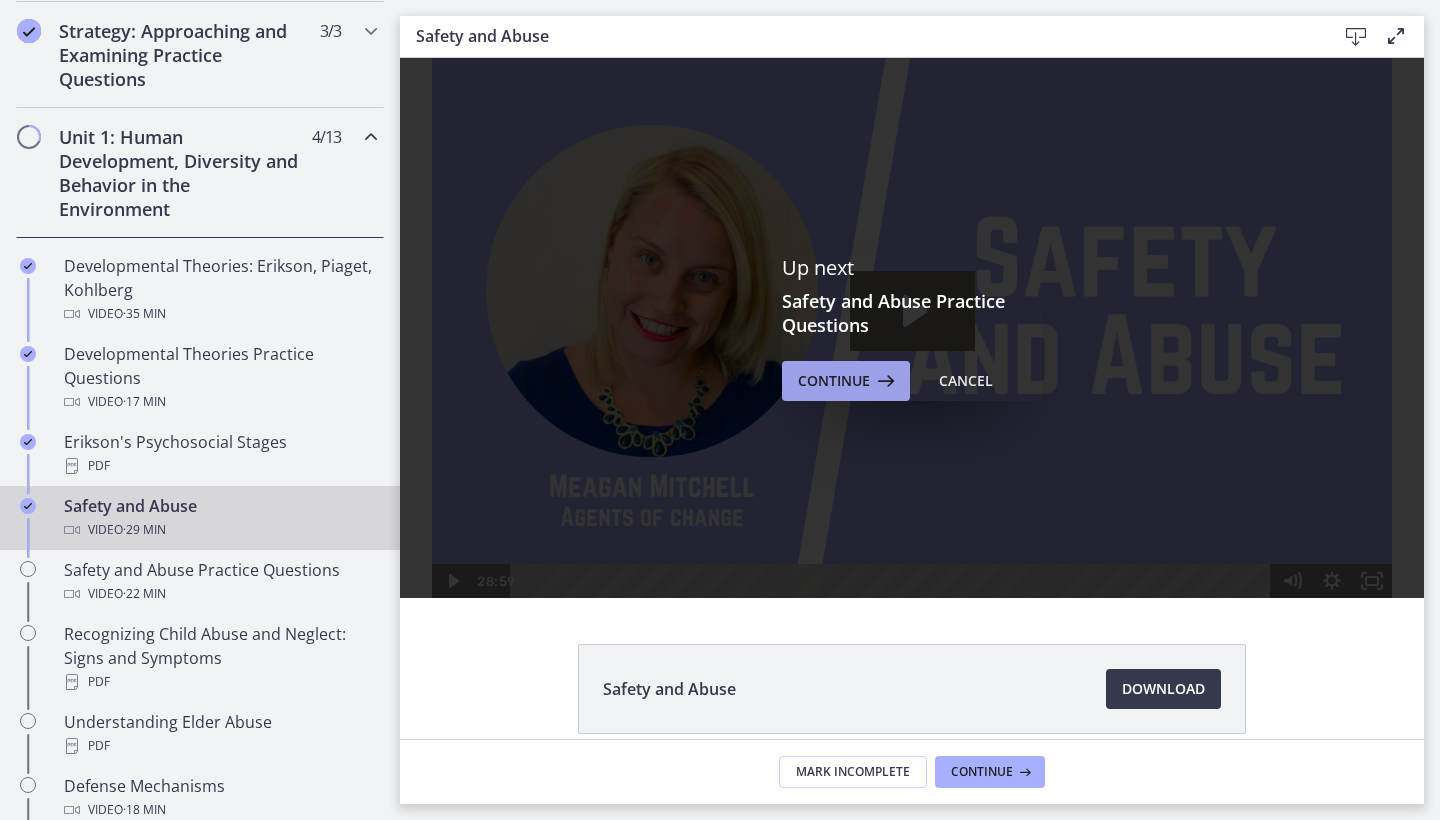 click on "Continue" at bounding box center (834, 381) 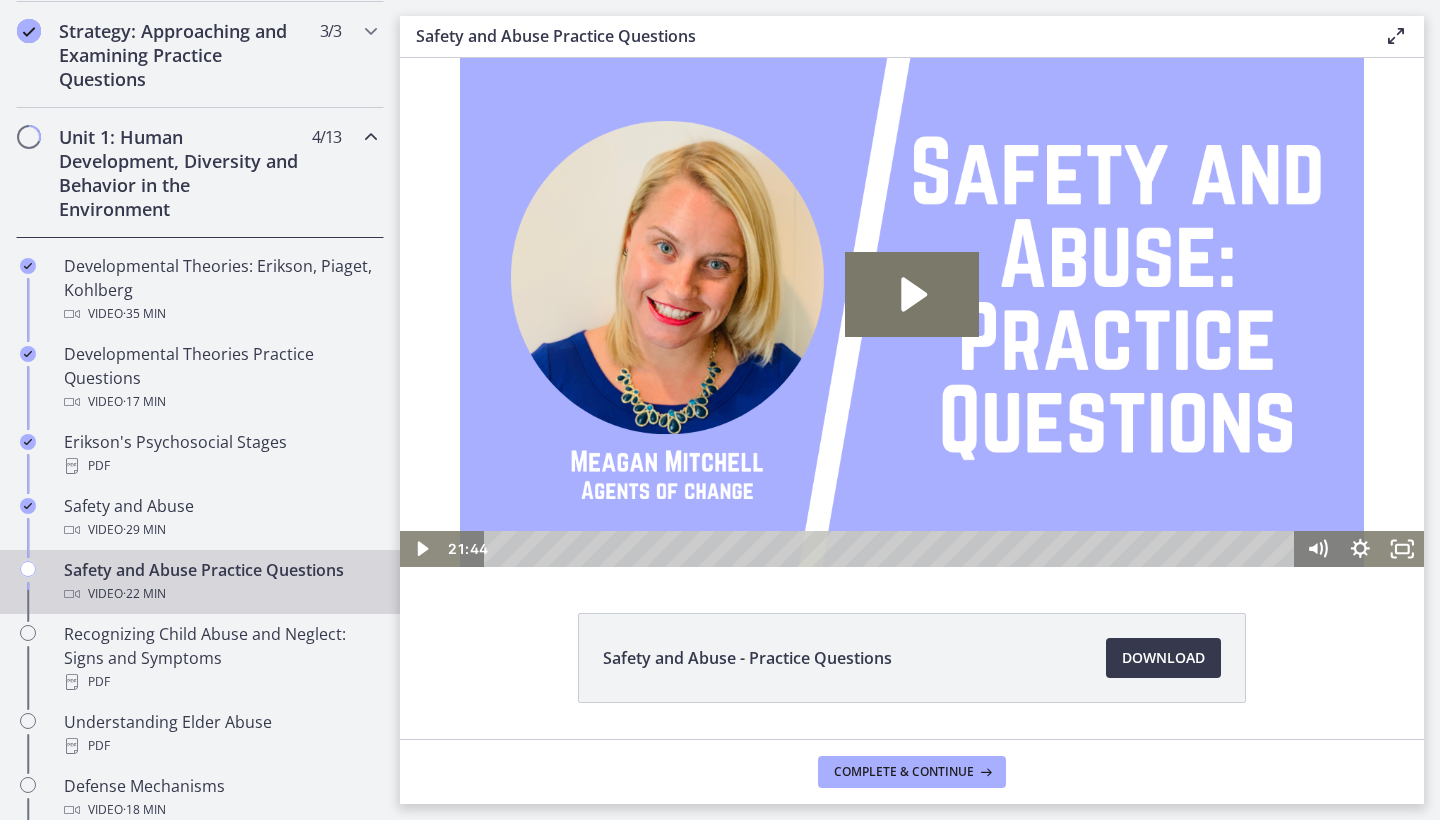 scroll, scrollTop: 0, scrollLeft: 0, axis: both 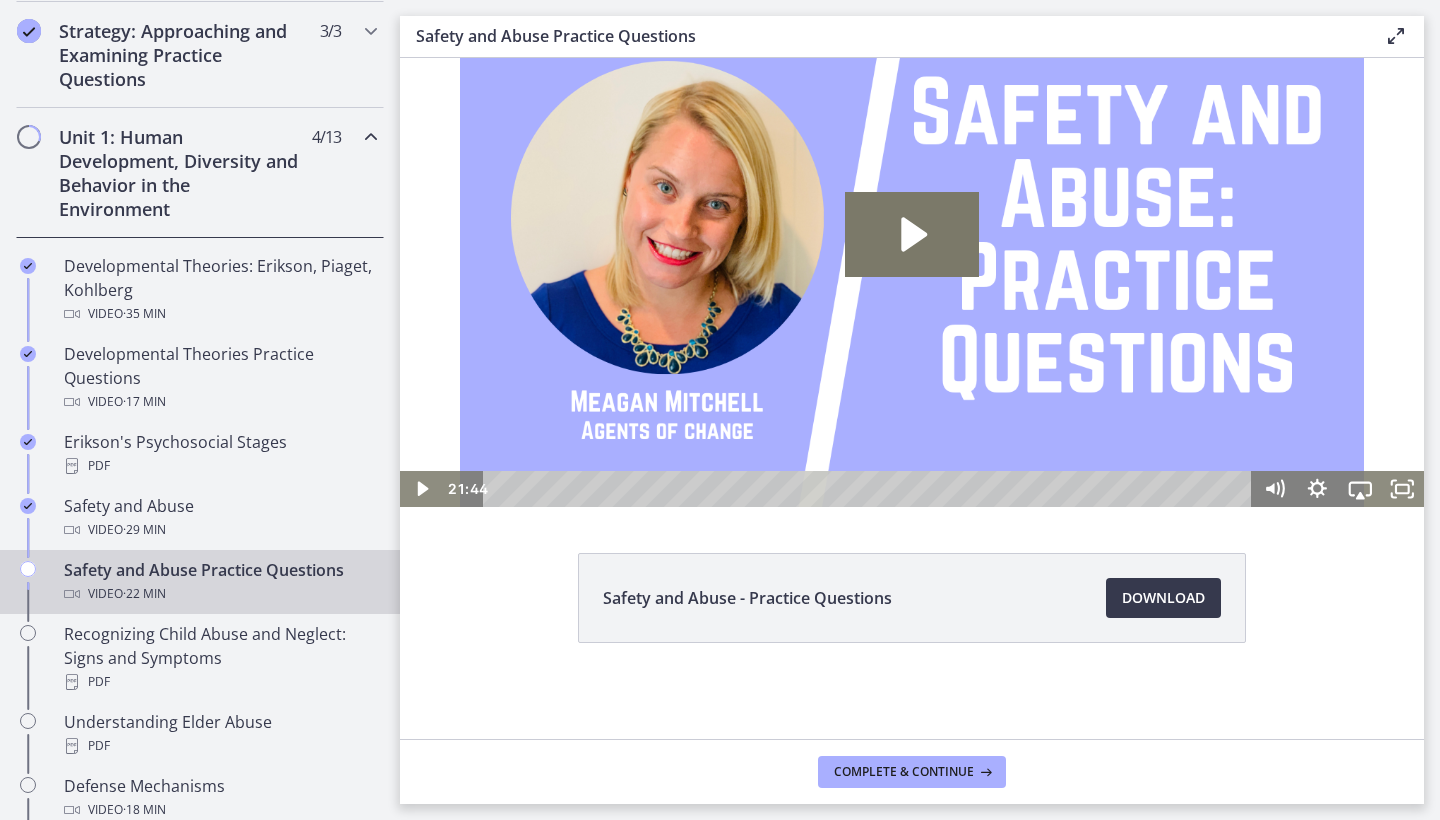 drag, startPoint x: 609, startPoint y: 43, endPoint x: 920, endPoint y: 234, distance: 364.9685 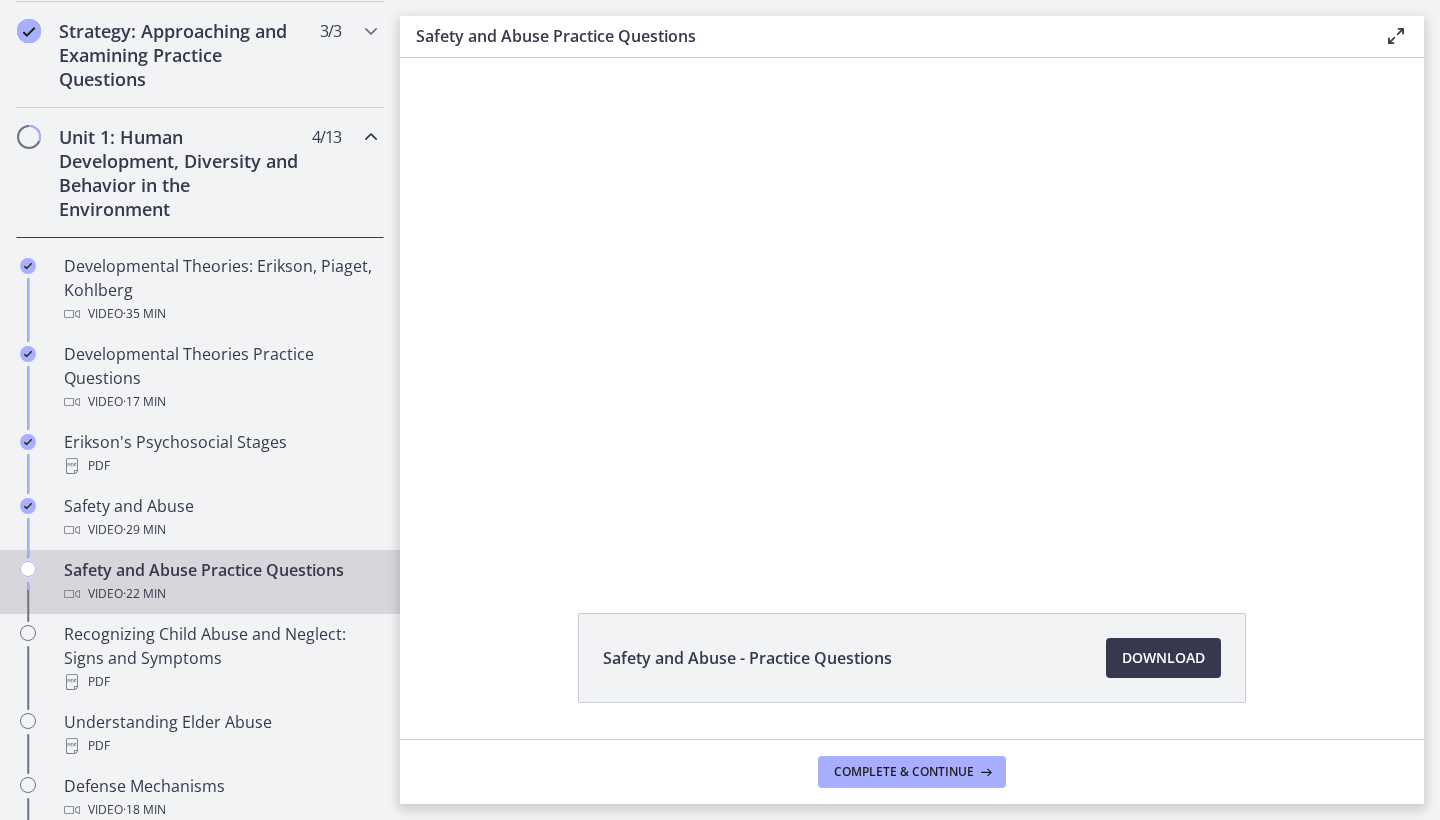 scroll, scrollTop: 0, scrollLeft: 0, axis: both 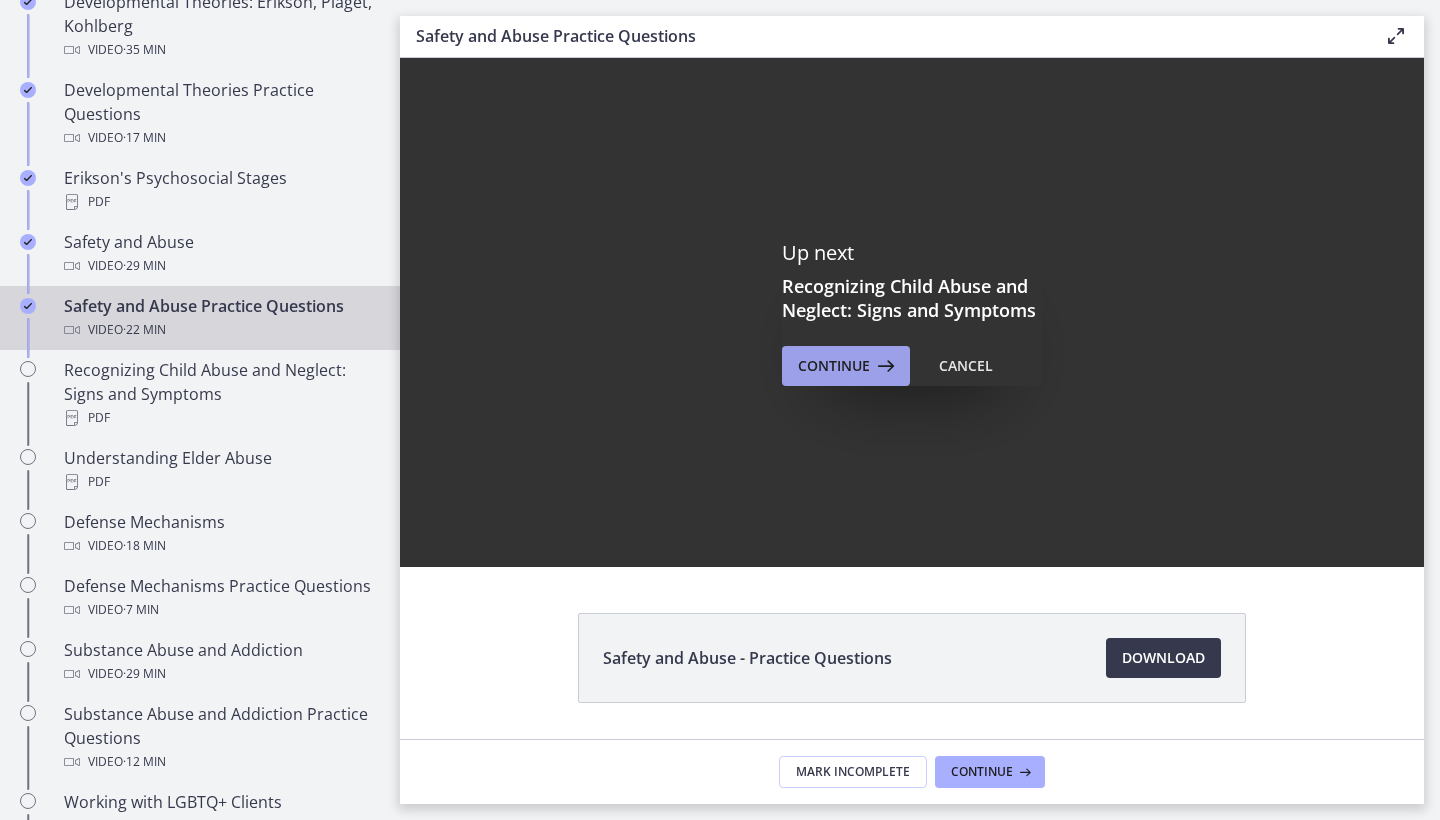 click on "Continue" at bounding box center (834, 366) 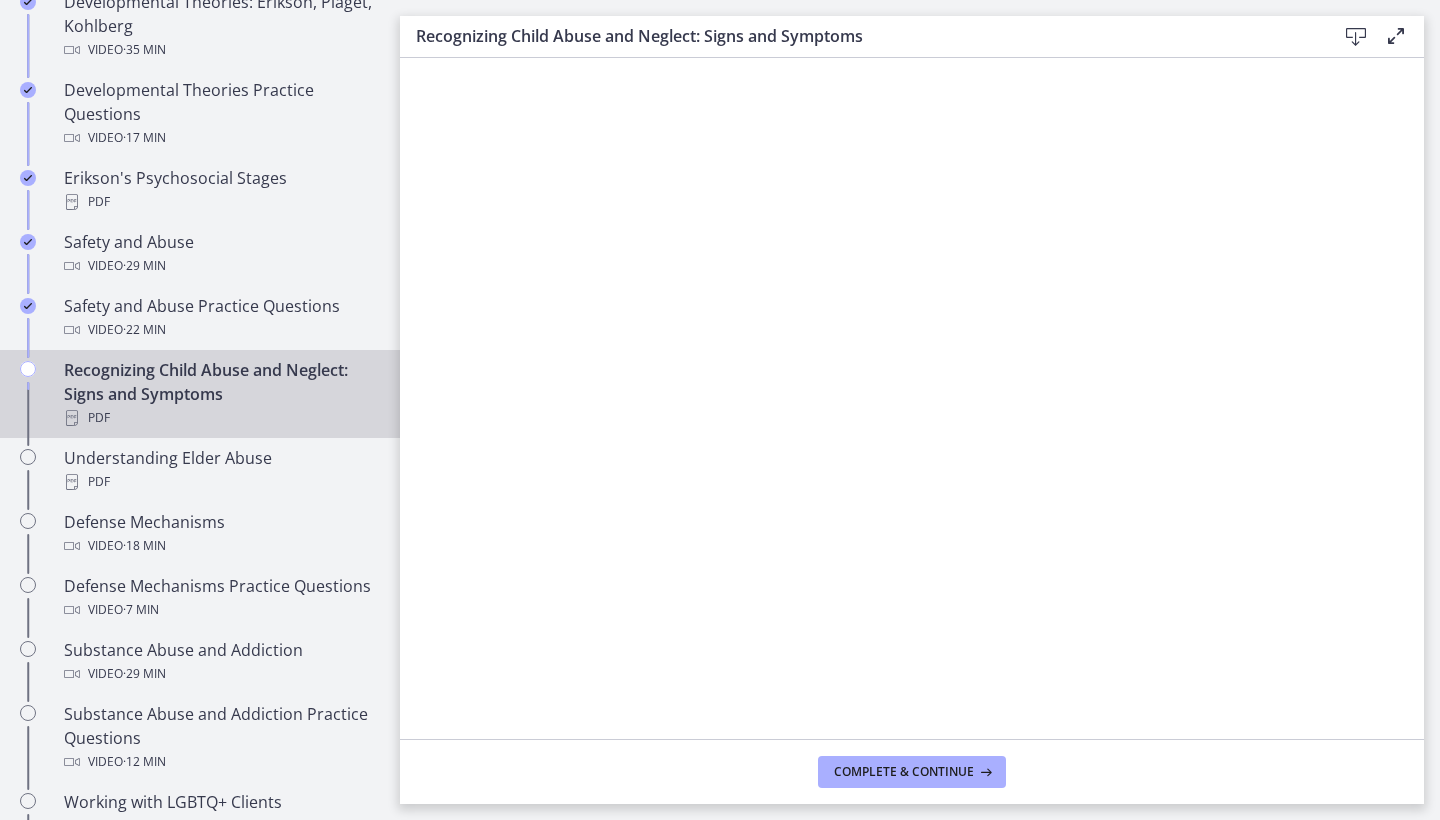 click at bounding box center (1356, 37) 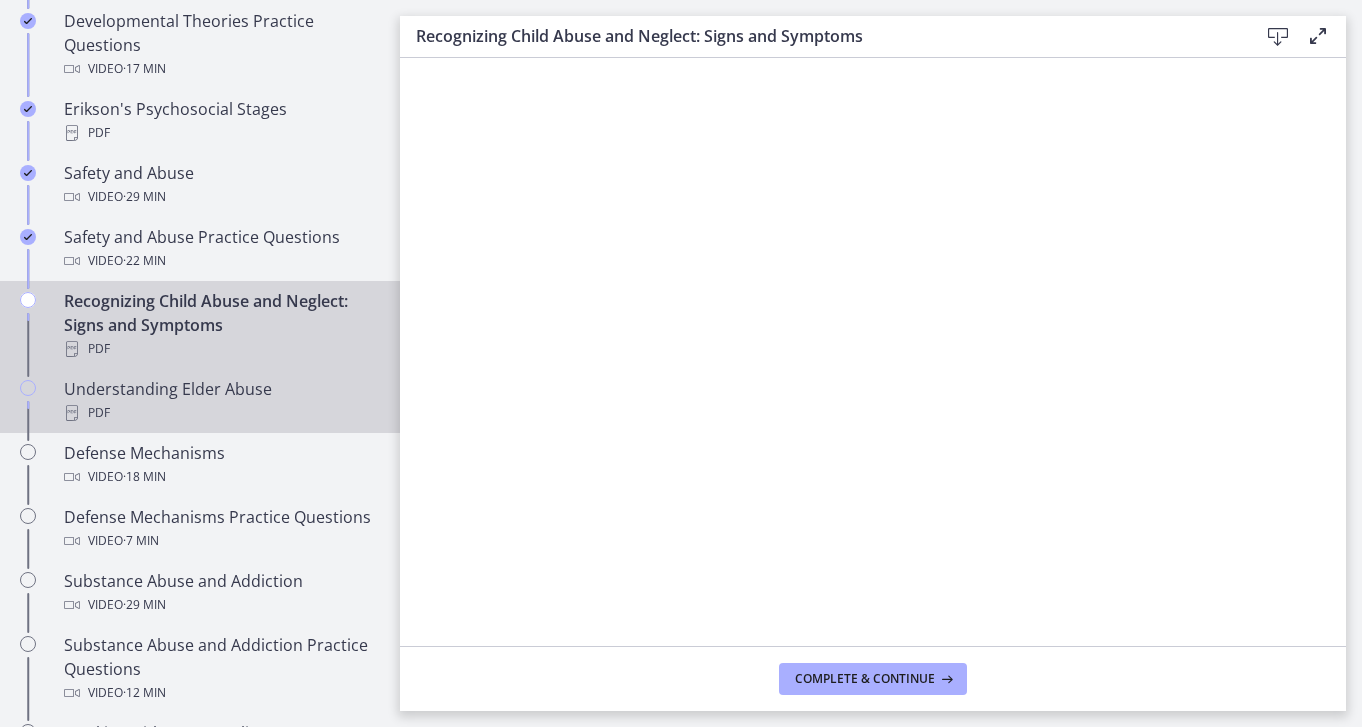 scroll, scrollTop: 803, scrollLeft: 0, axis: vertical 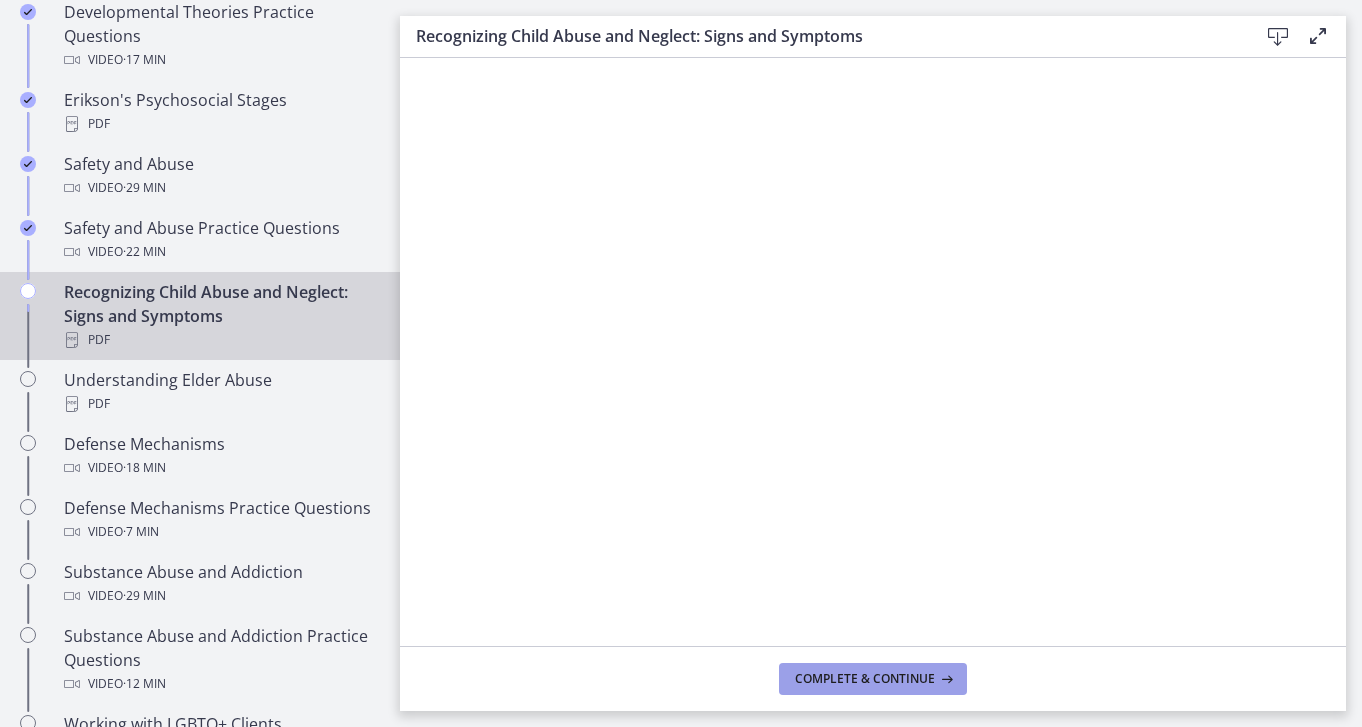 click on "Complete & continue" at bounding box center (865, 679) 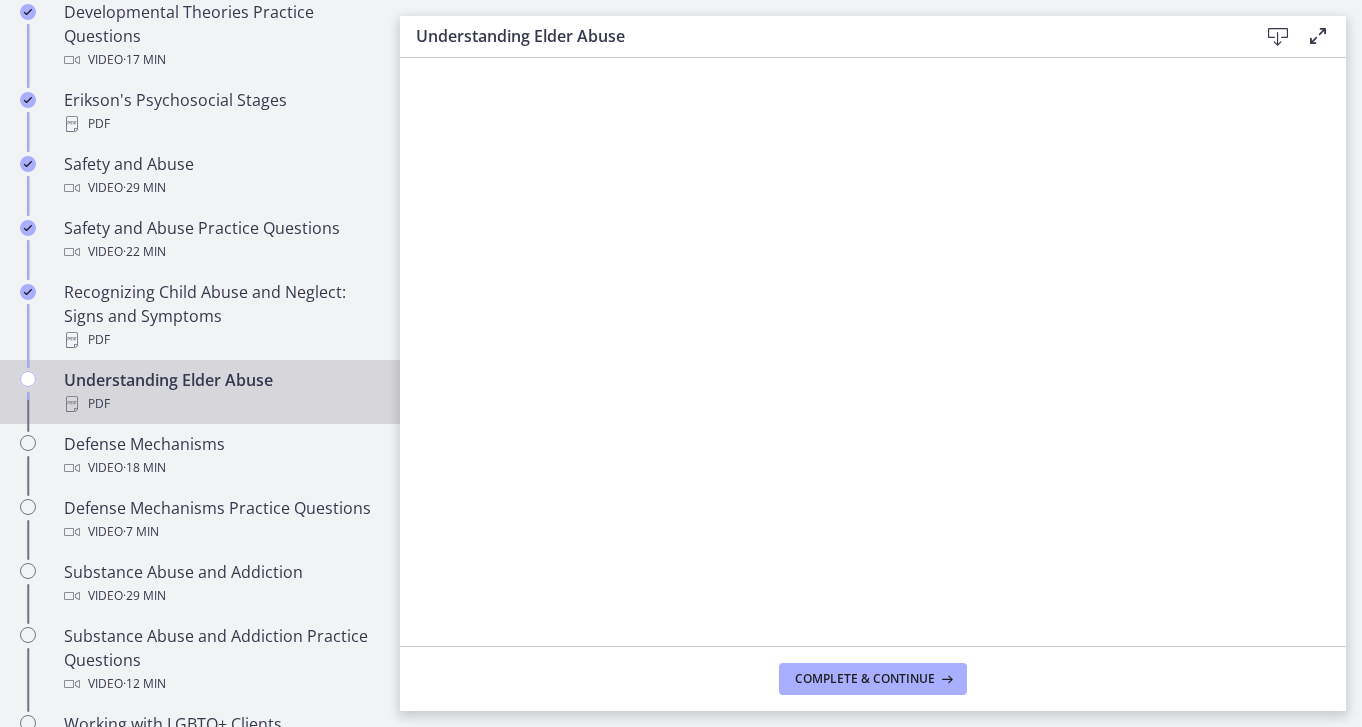 click at bounding box center [1278, 37] 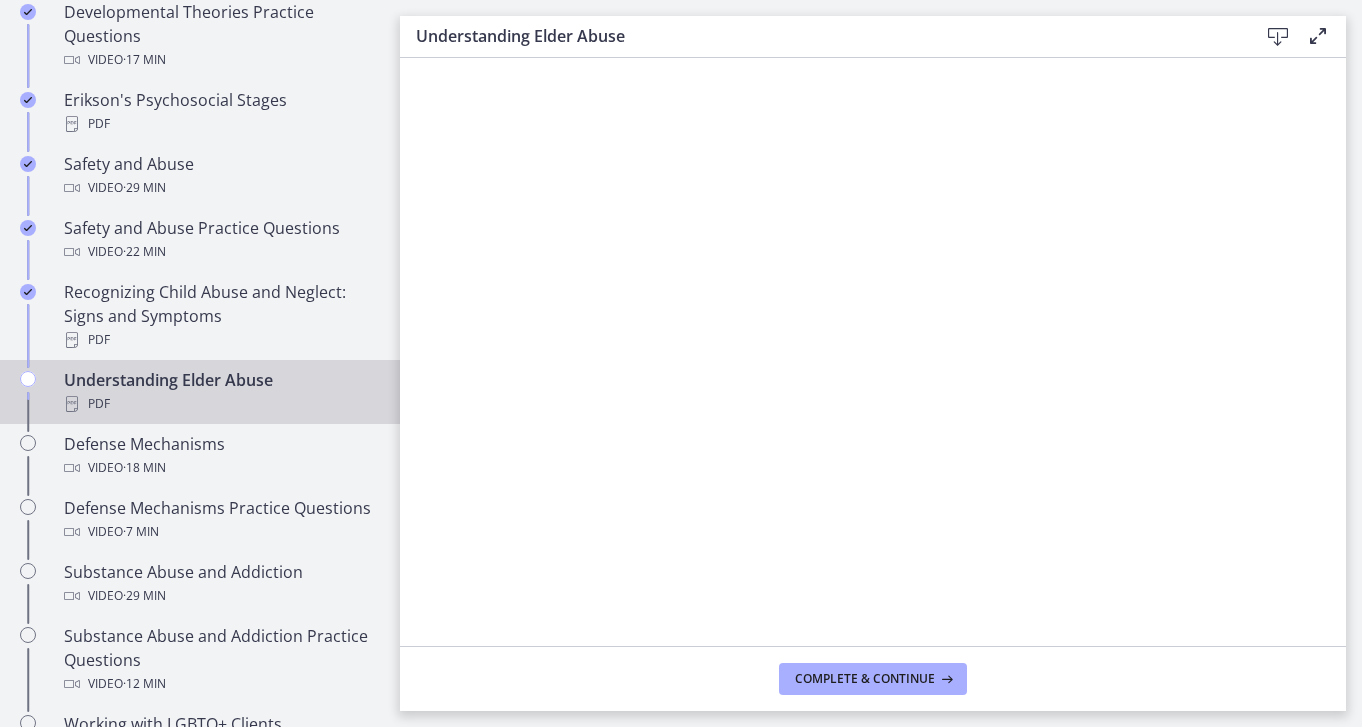 scroll, scrollTop: 0, scrollLeft: 0, axis: both 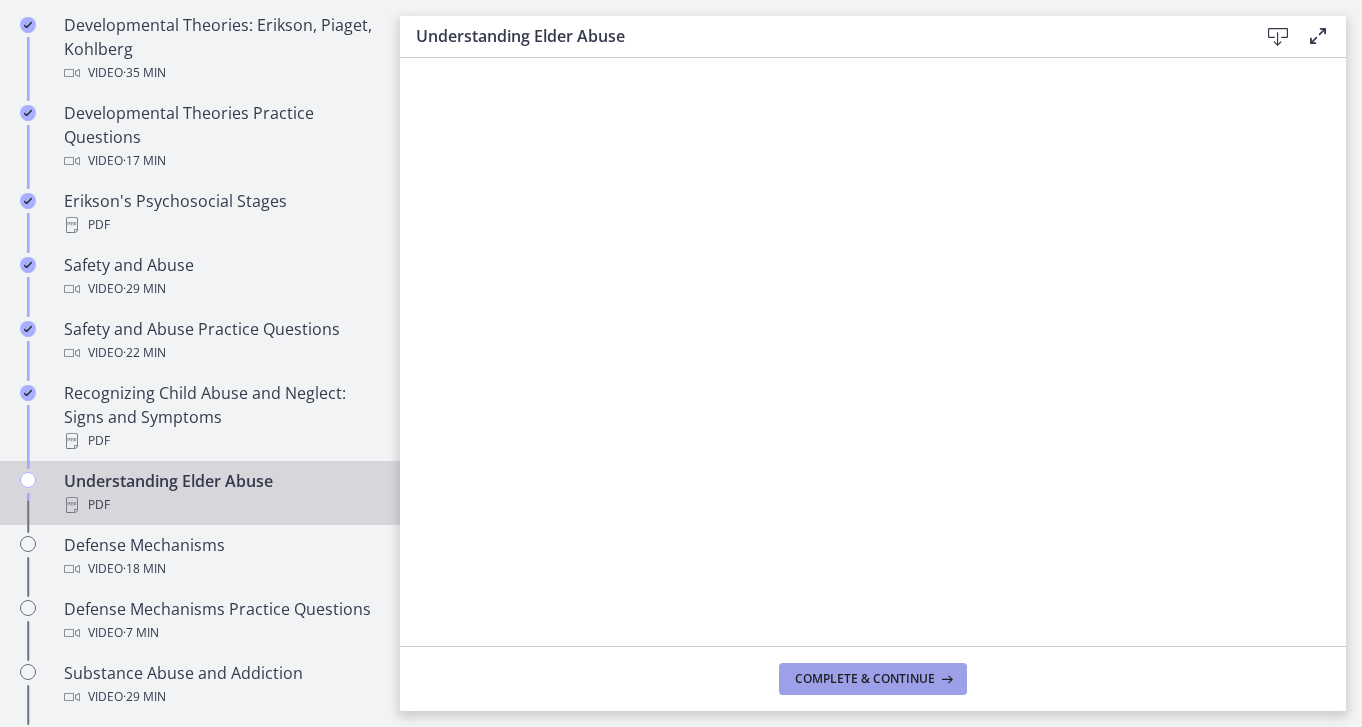click on "Complete & continue" at bounding box center [865, 679] 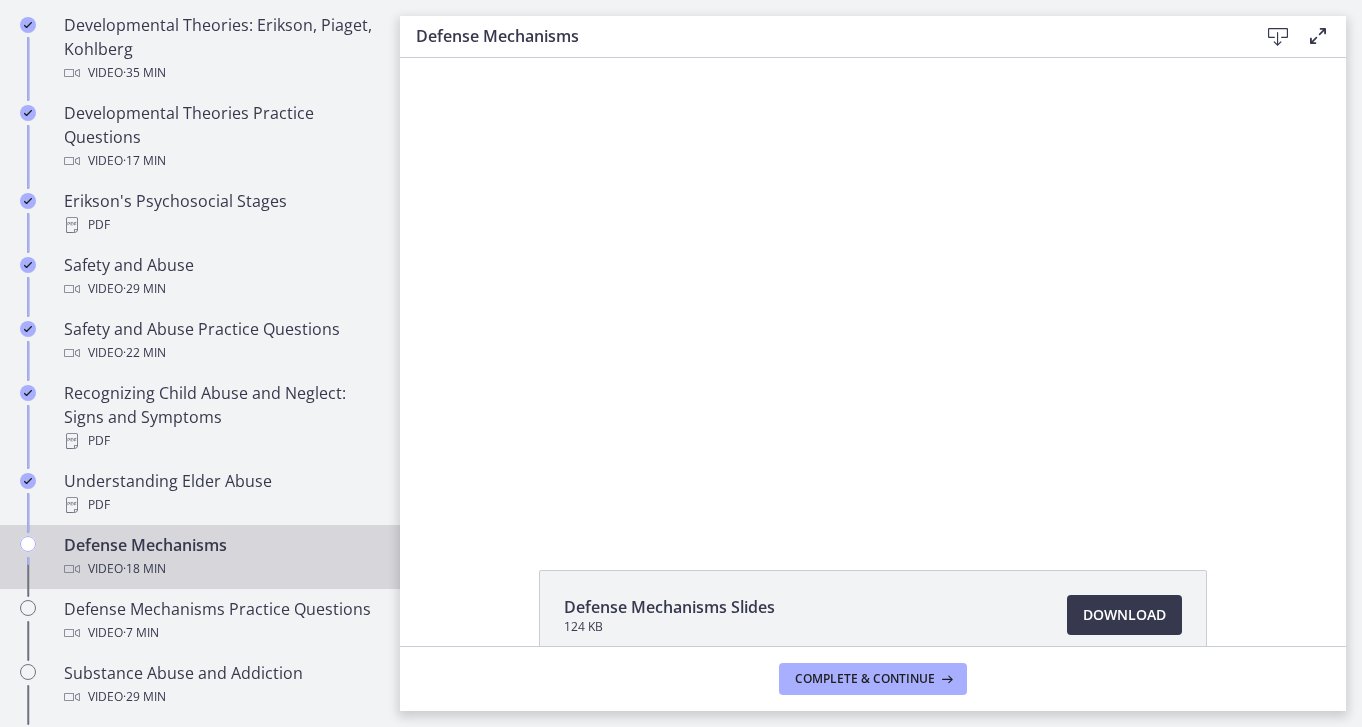 scroll, scrollTop: 0, scrollLeft: 0, axis: both 